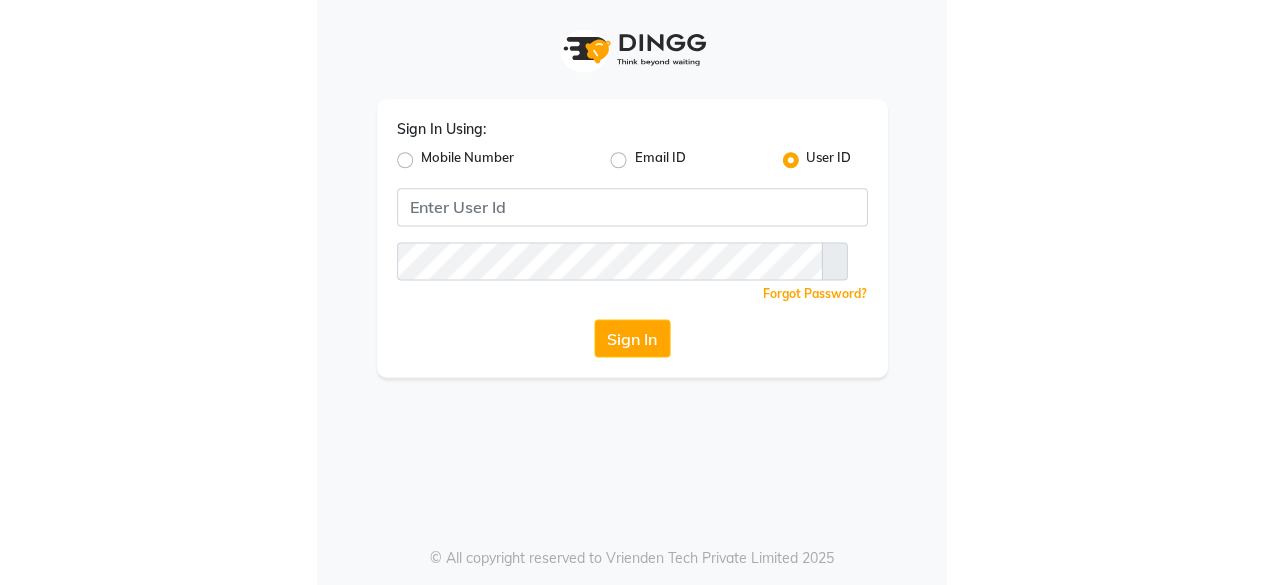 scroll, scrollTop: 0, scrollLeft: 0, axis: both 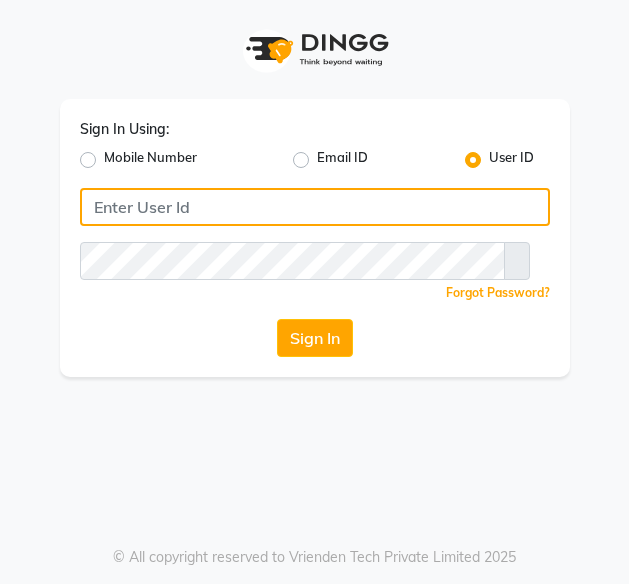 click at bounding box center (315, 207) 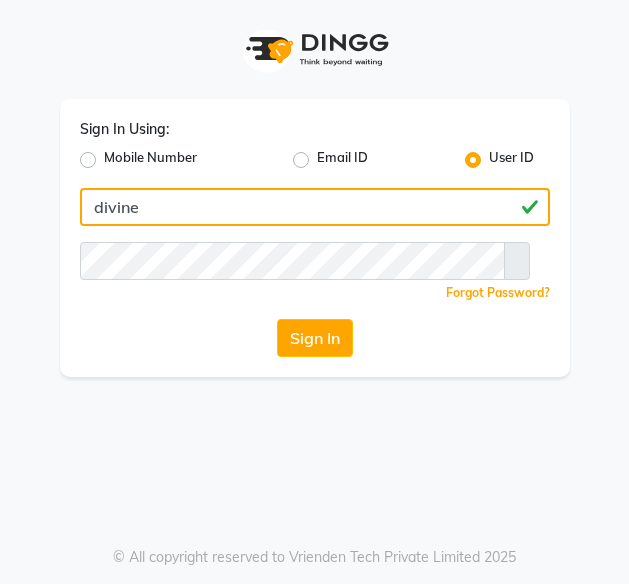 type on "divine" 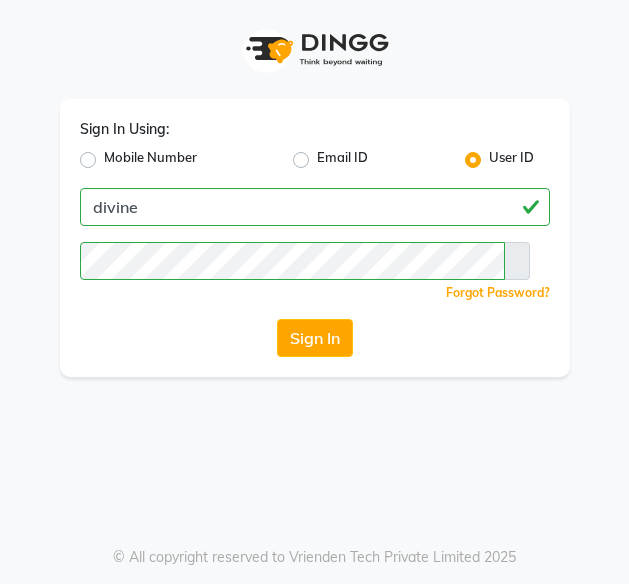 click at bounding box center [517, 261] 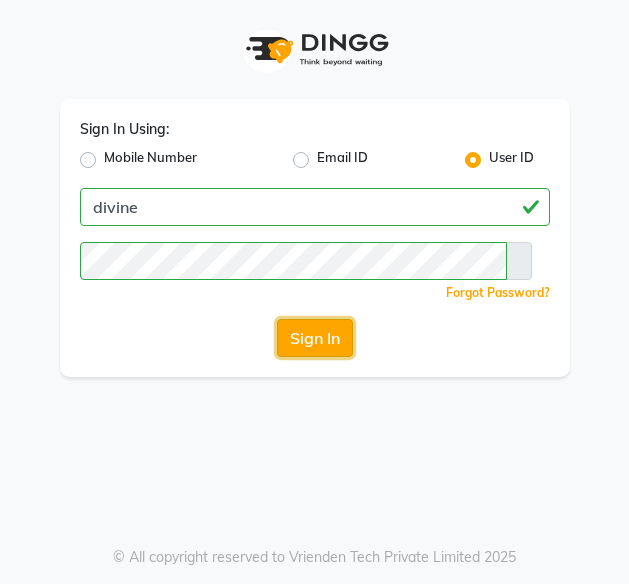 click on "Sign In" at bounding box center [315, 338] 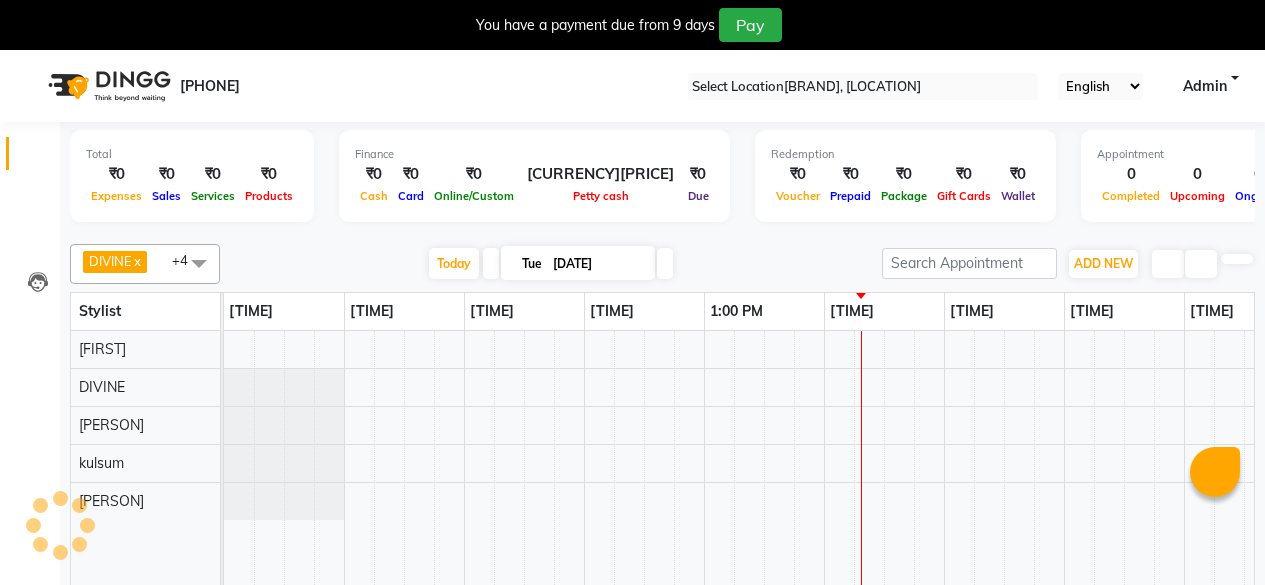 scroll, scrollTop: 0, scrollLeft: 0, axis: both 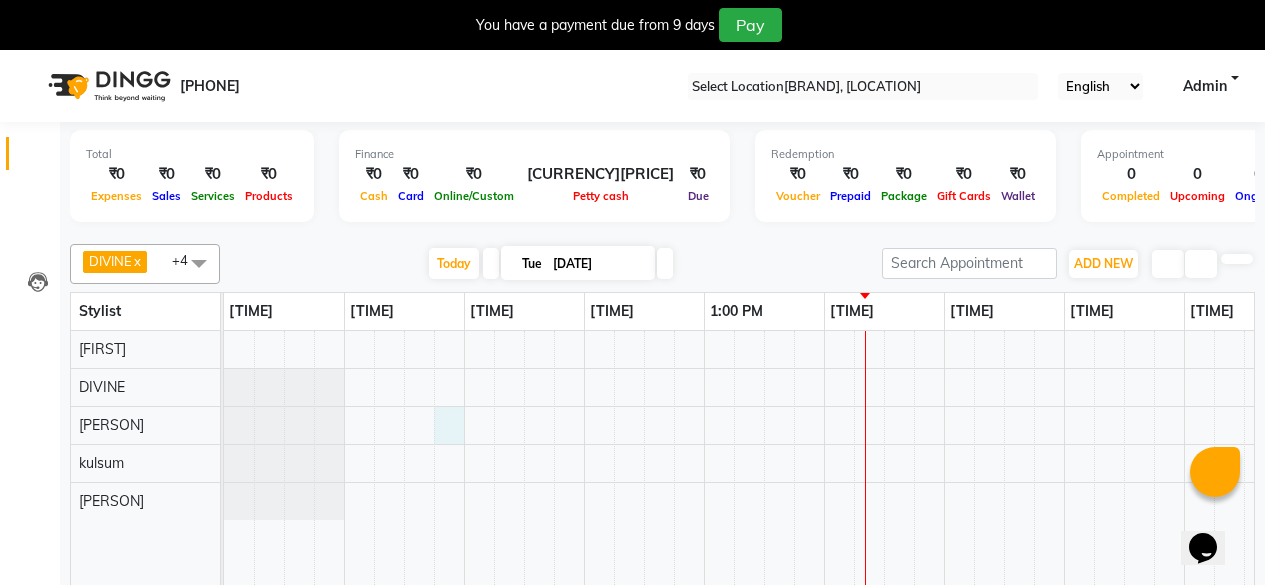 click at bounding box center [1004, 462] 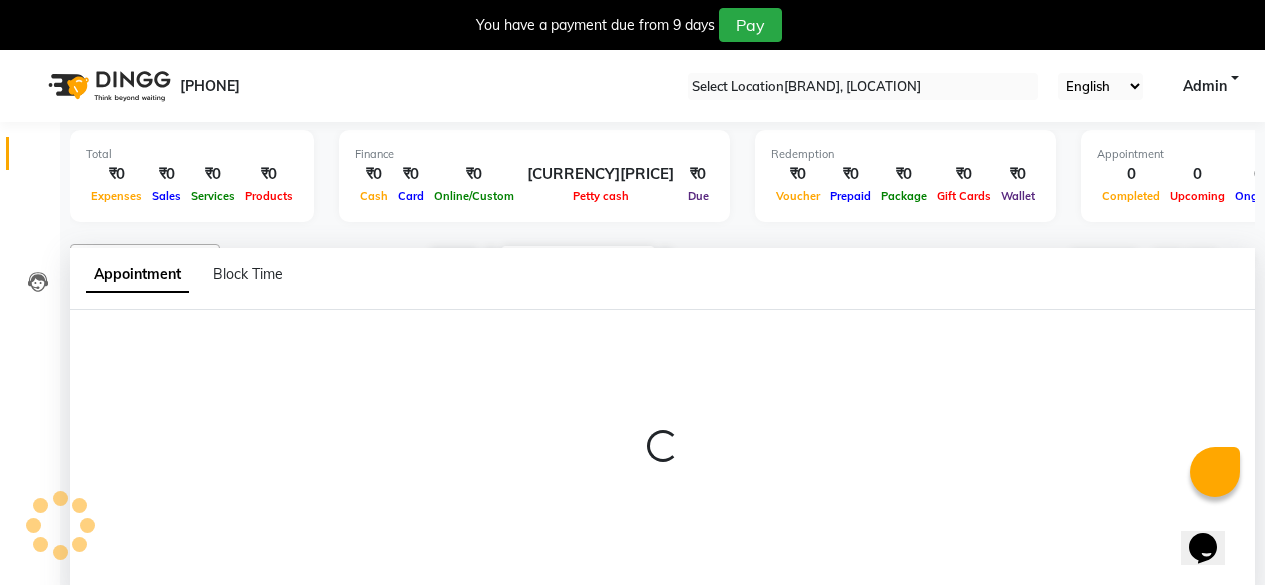scroll, scrollTop: 50, scrollLeft: 0, axis: vertical 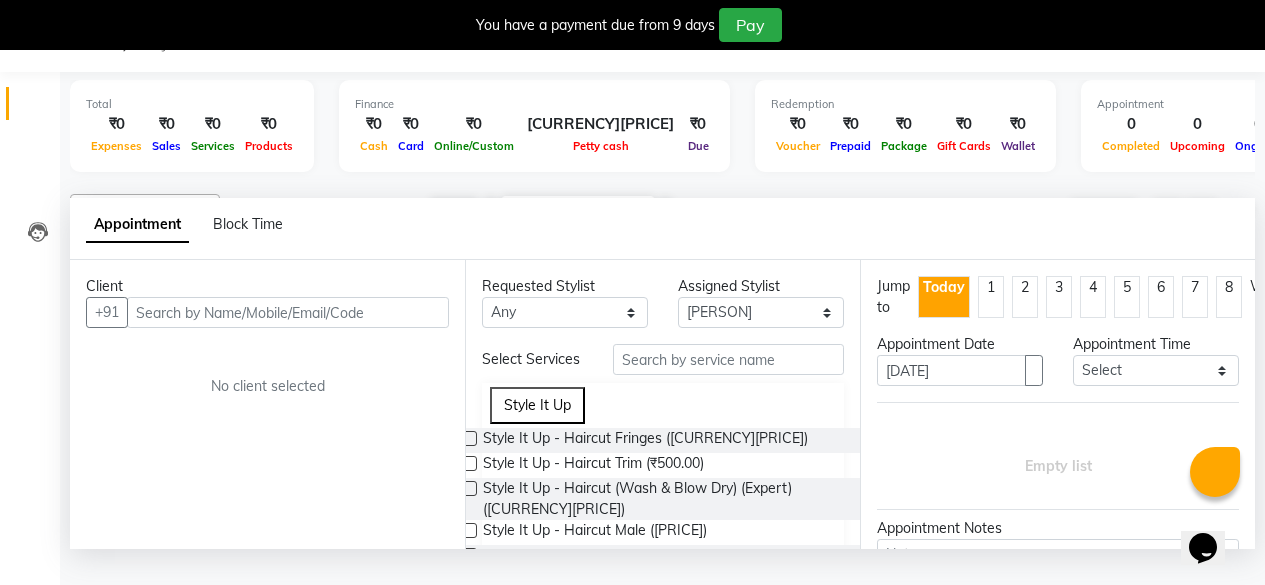 click at bounding box center (288, 312) 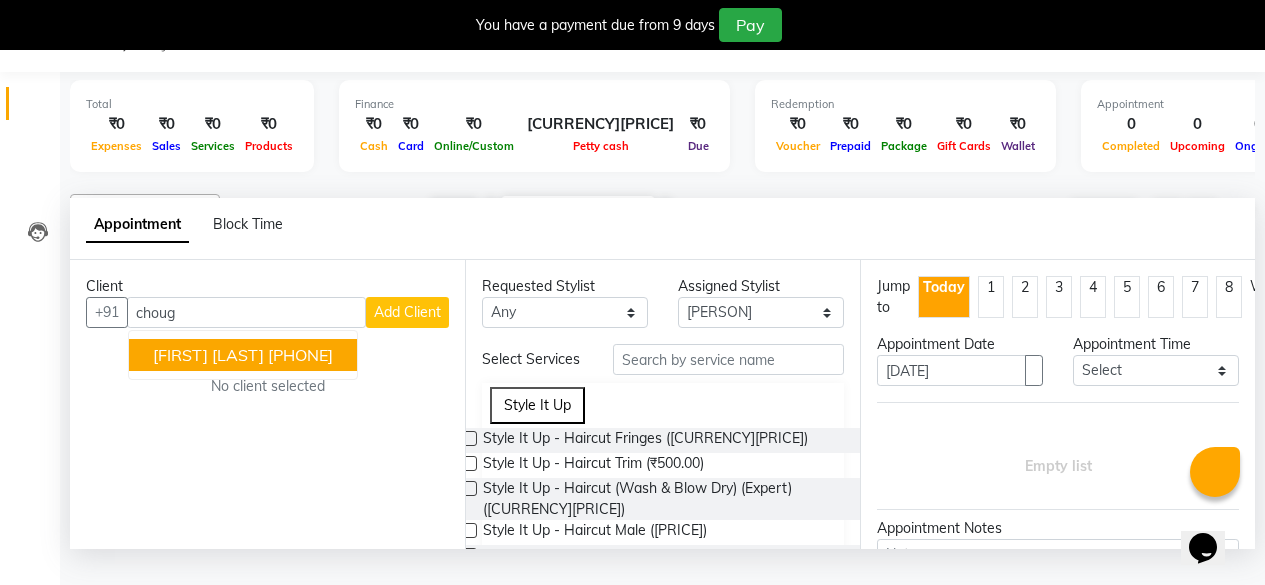 click on "[PHONE]" at bounding box center [300, 355] 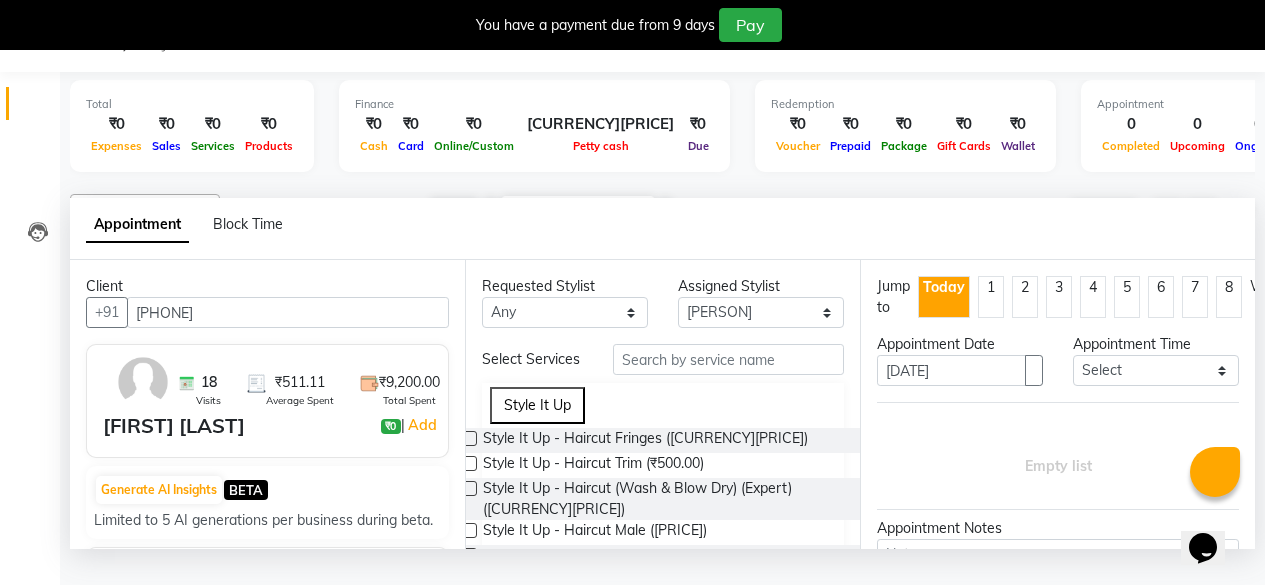 type on "[PHONE]" 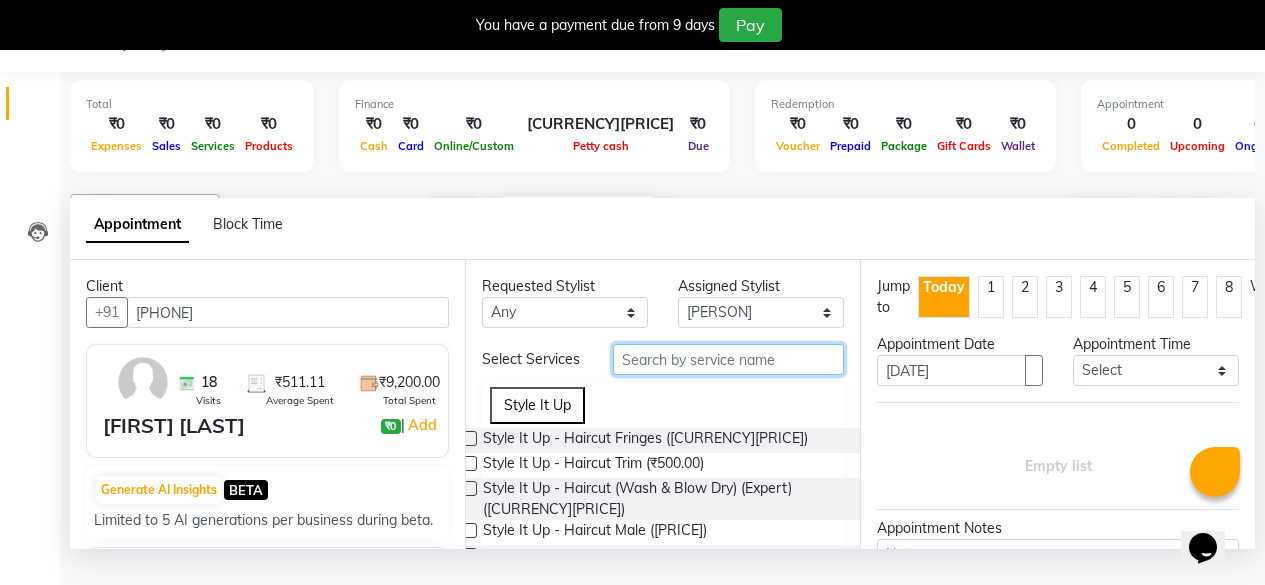 click at bounding box center (728, 359) 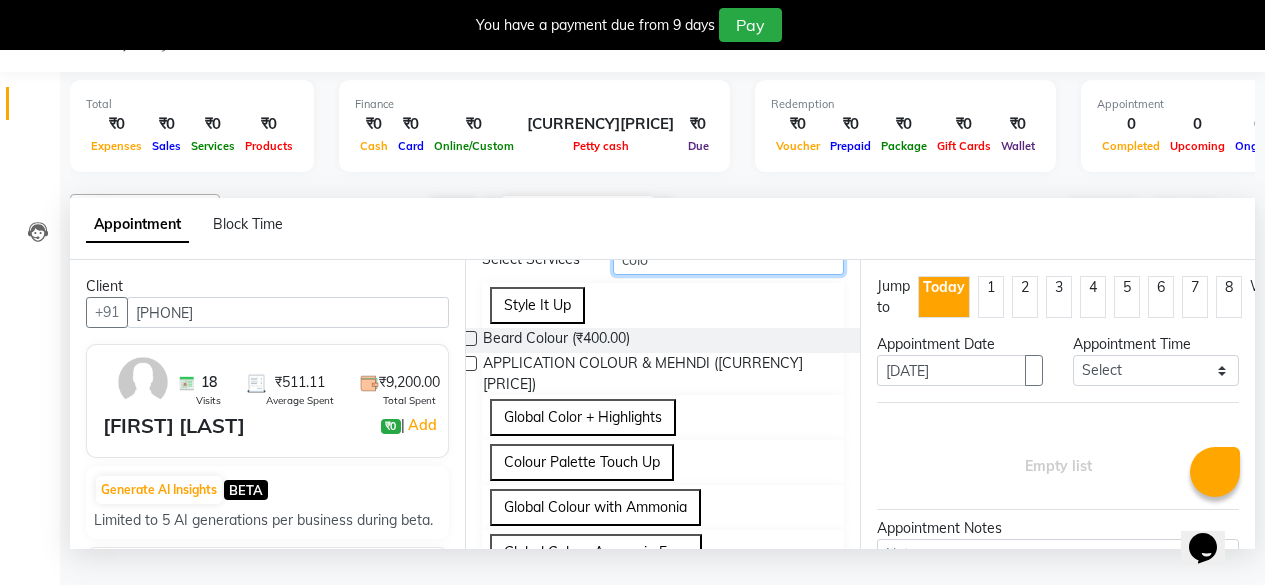 scroll, scrollTop: 0, scrollLeft: 0, axis: both 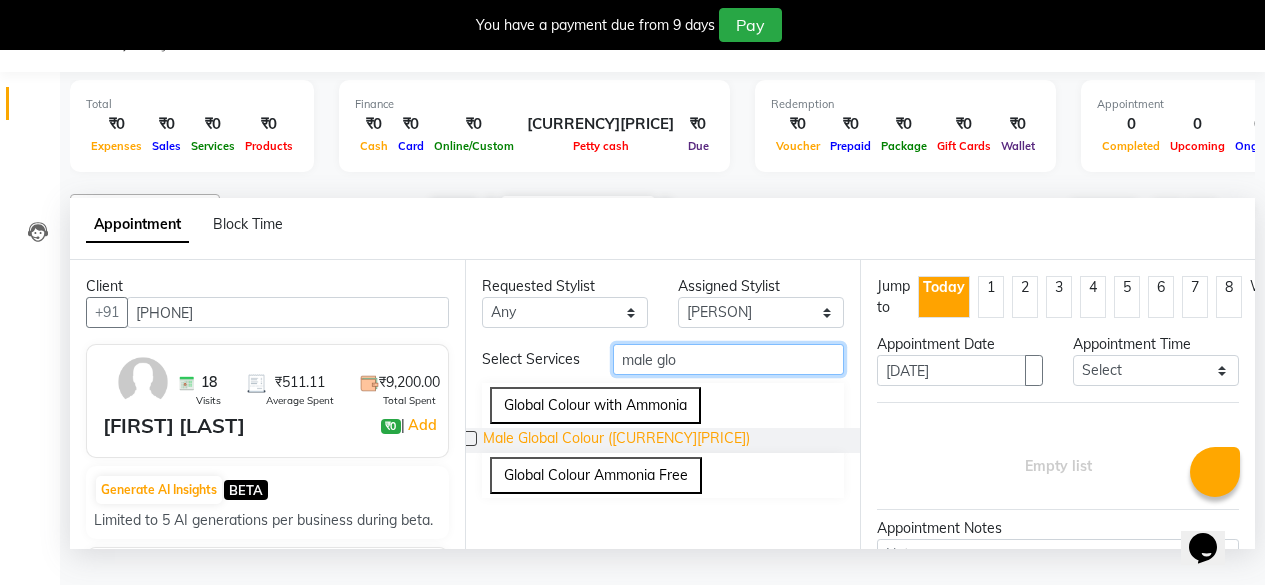 type on "male glo" 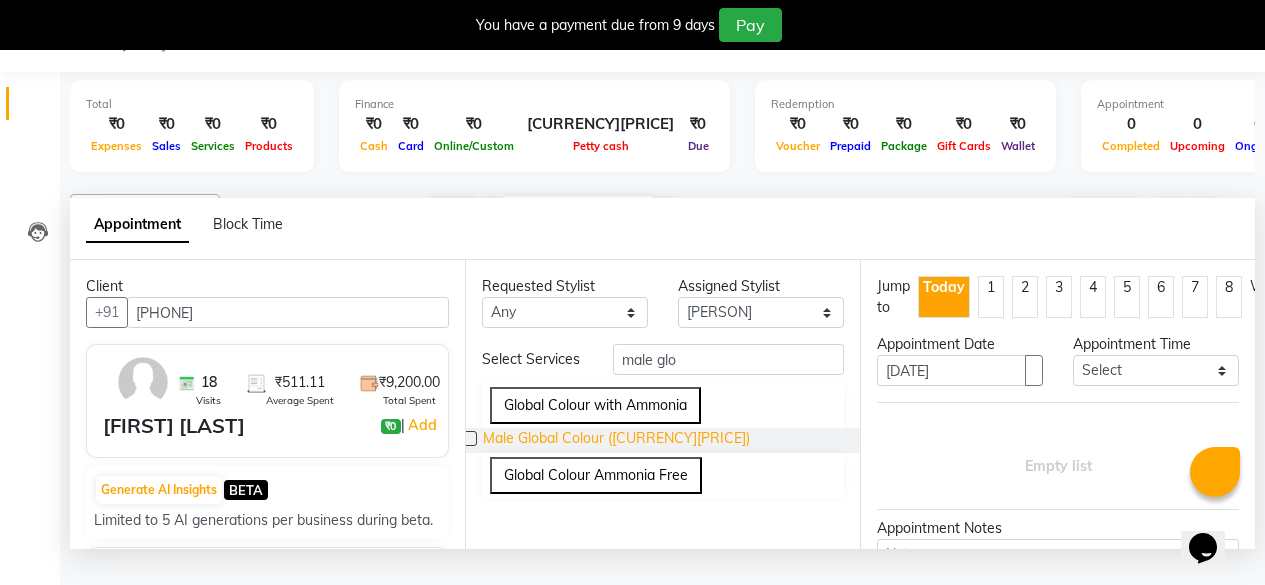click on "Male Global Colour ([CURRENCY][PRICE])" at bounding box center [616, 440] 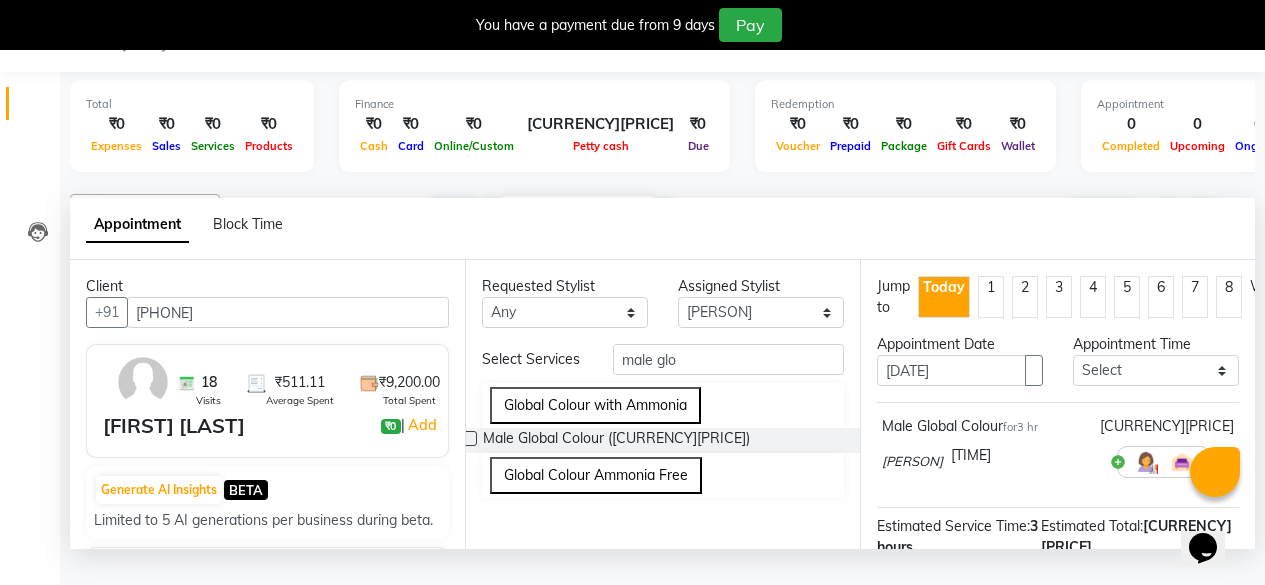 scroll, scrollTop: 273, scrollLeft: 0, axis: vertical 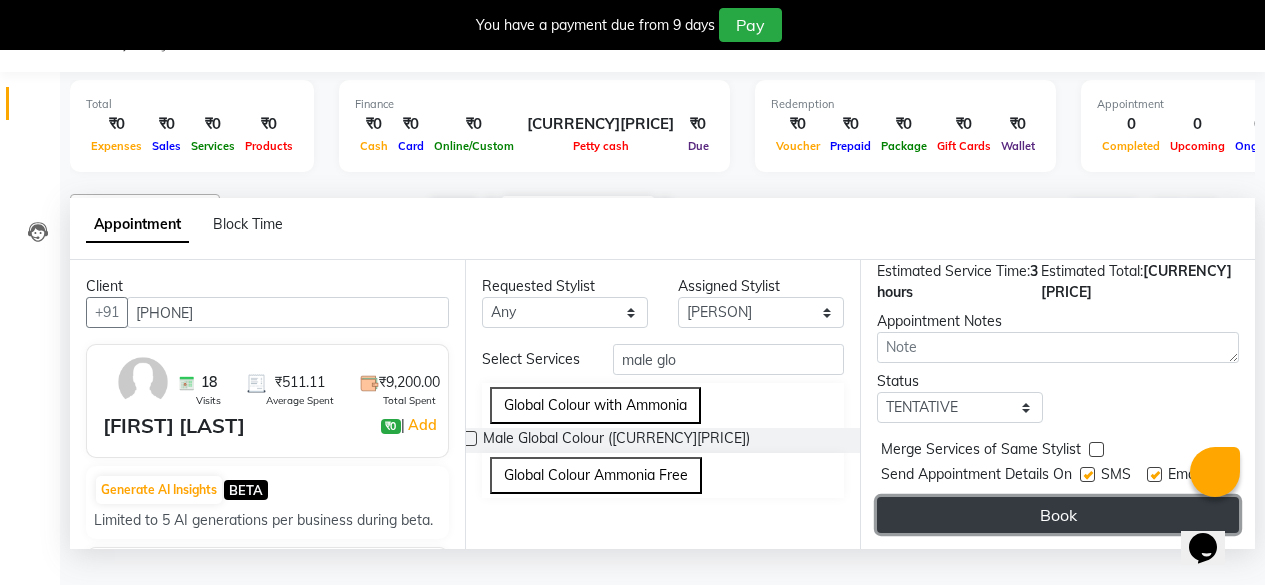 click on "Book" at bounding box center [1058, 515] 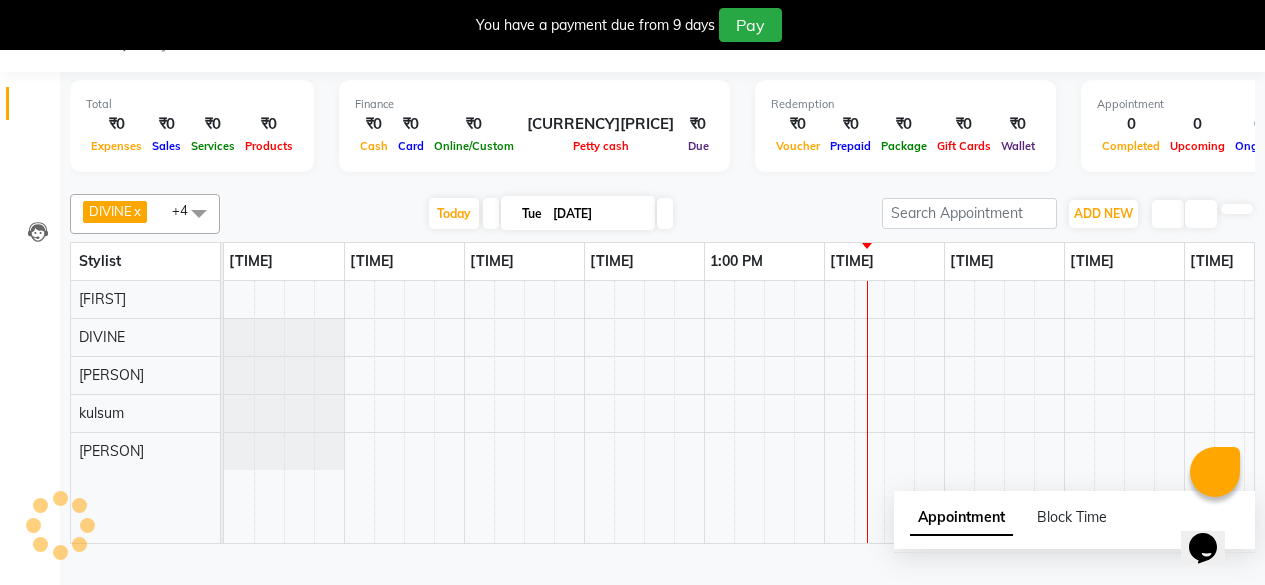 scroll, scrollTop: 0, scrollLeft: 0, axis: both 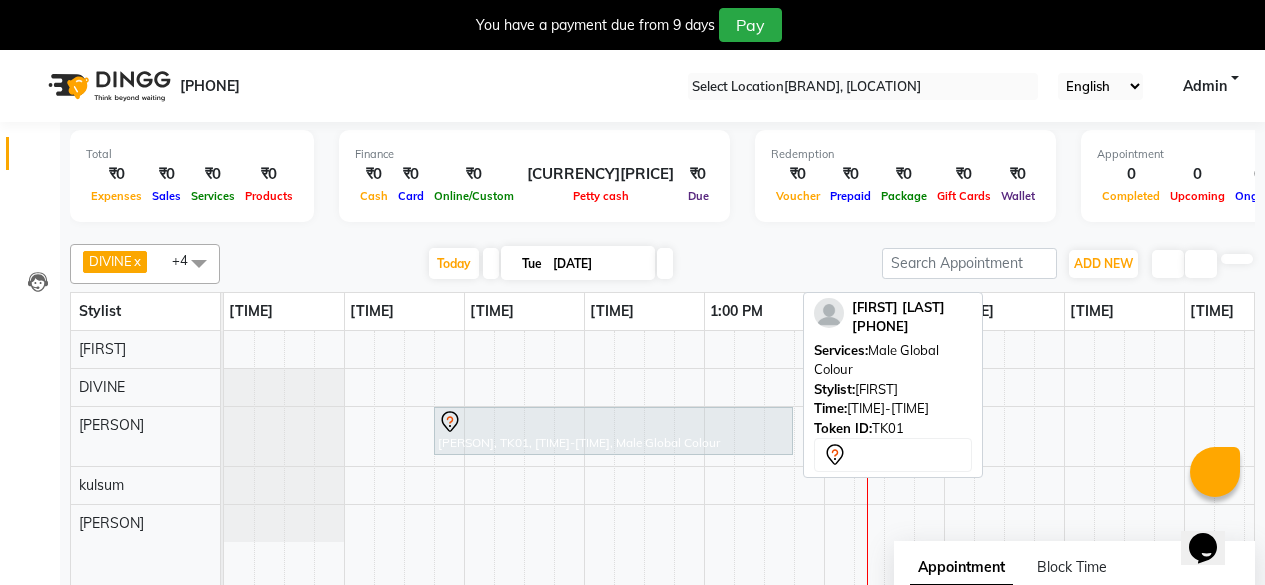 click at bounding box center (613, 422) 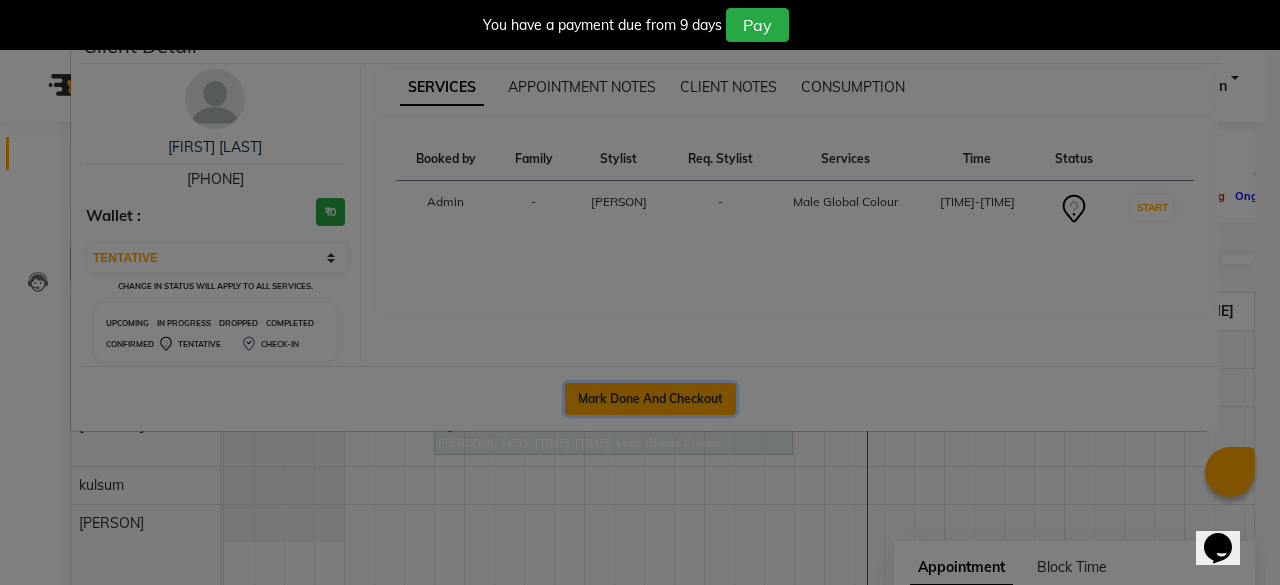click on "Mark Done And Checkout" at bounding box center (650, 399) 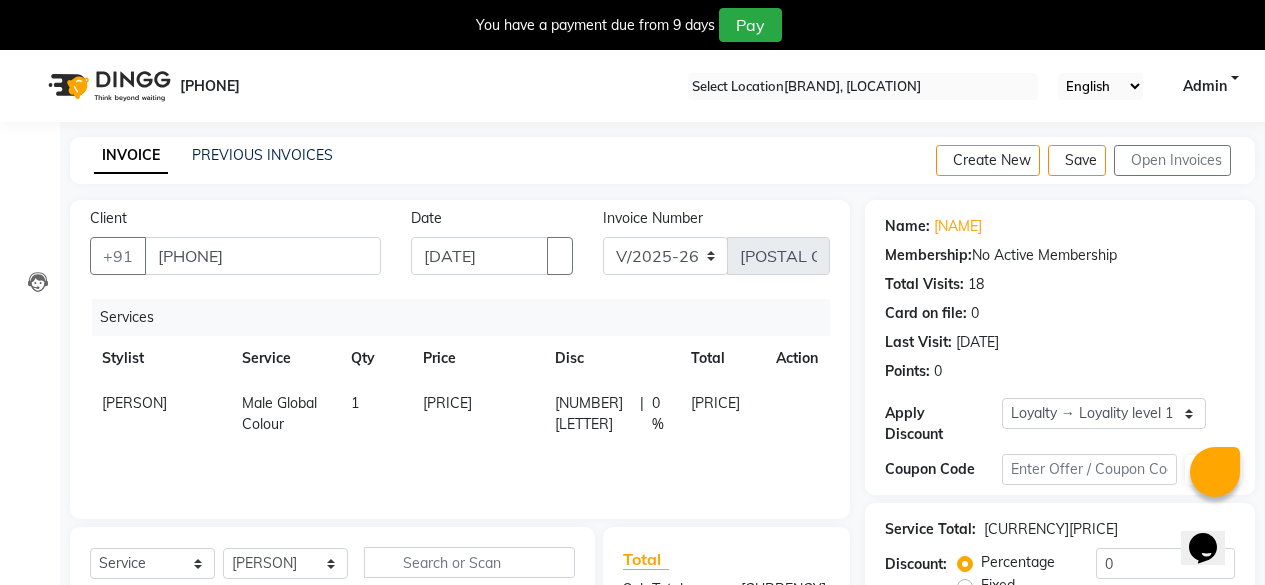 click on "[PRICE]" at bounding box center (477, 414) 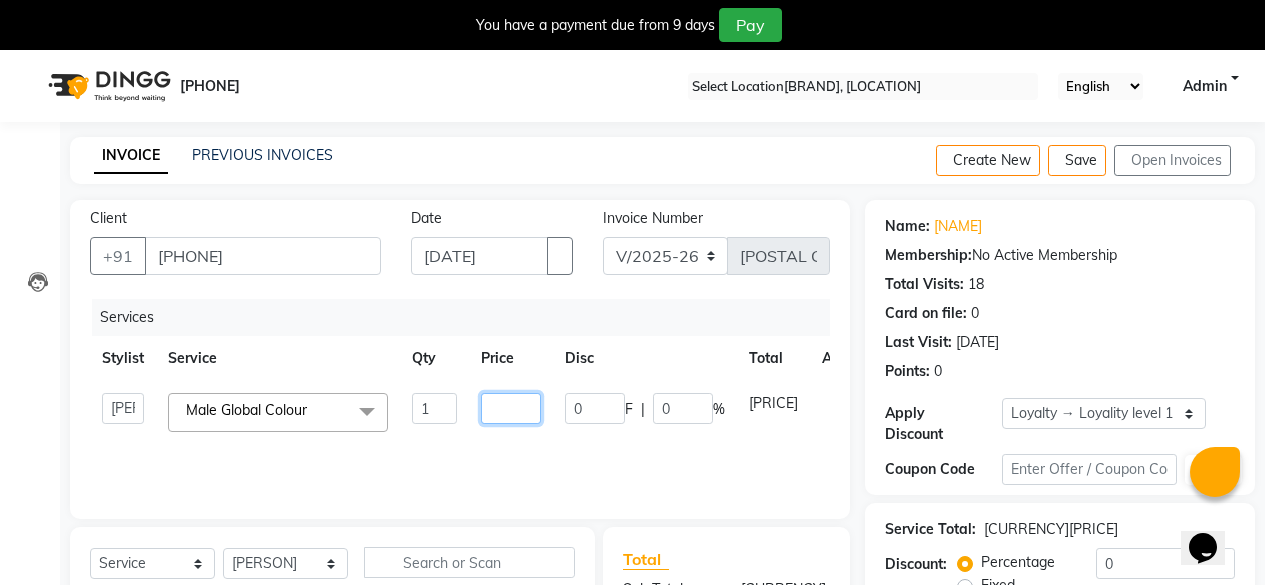 click on "[PRICE]" at bounding box center (434, 408) 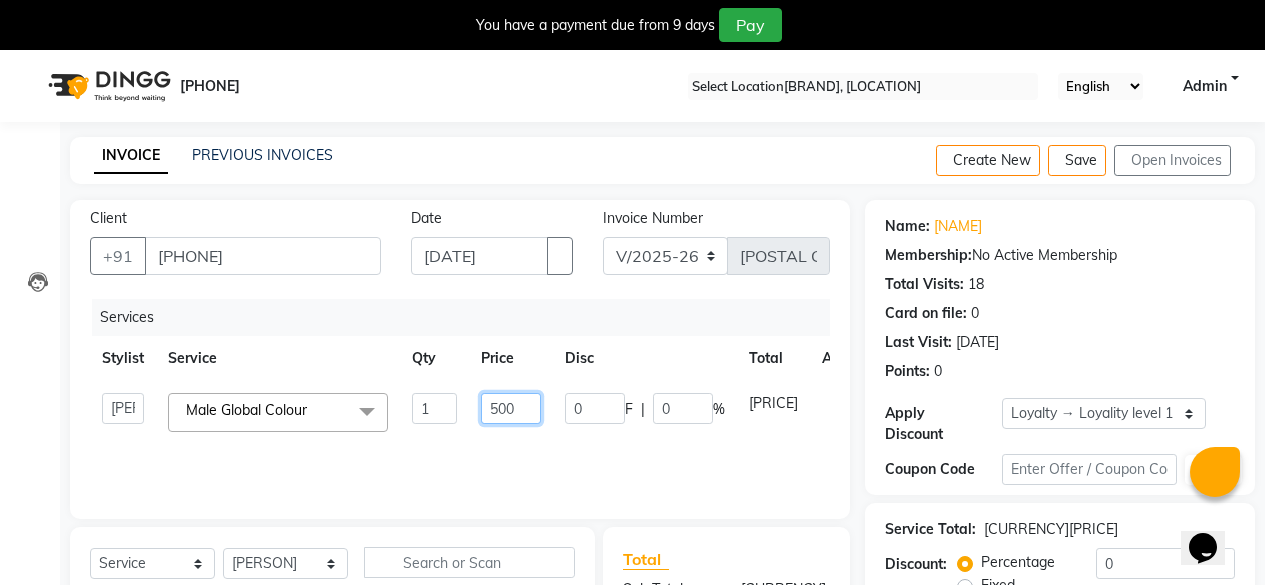 scroll, scrollTop: 266, scrollLeft: 0, axis: vertical 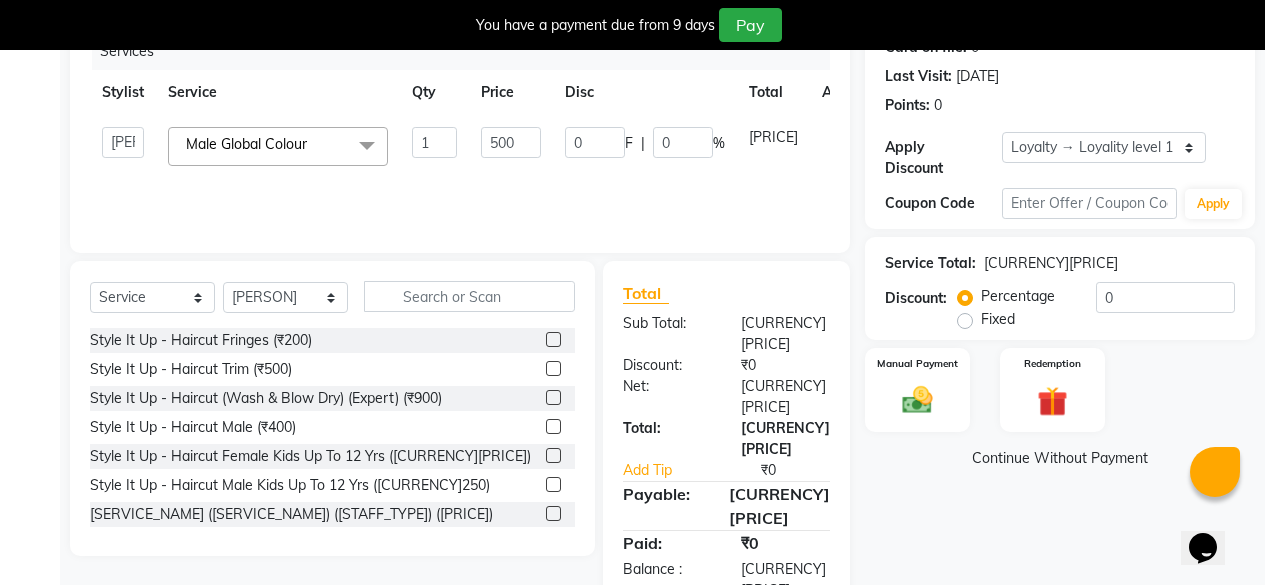 click on "Name: [FIRST] [LAST] Membership:  No Active Membership  Total Visits:  18 Card on file:  0 Last Visit:   [DATE] Points:   0  Apply Discount Select  Loyalty → Loyality level 1  Coupon Code Apply Service Total:  [CURRENCY][PRICE]  Discount:  Percentage   Fixed  0 Manual Payment Redemption  Continue Without Payment" at bounding box center (1067, 277) 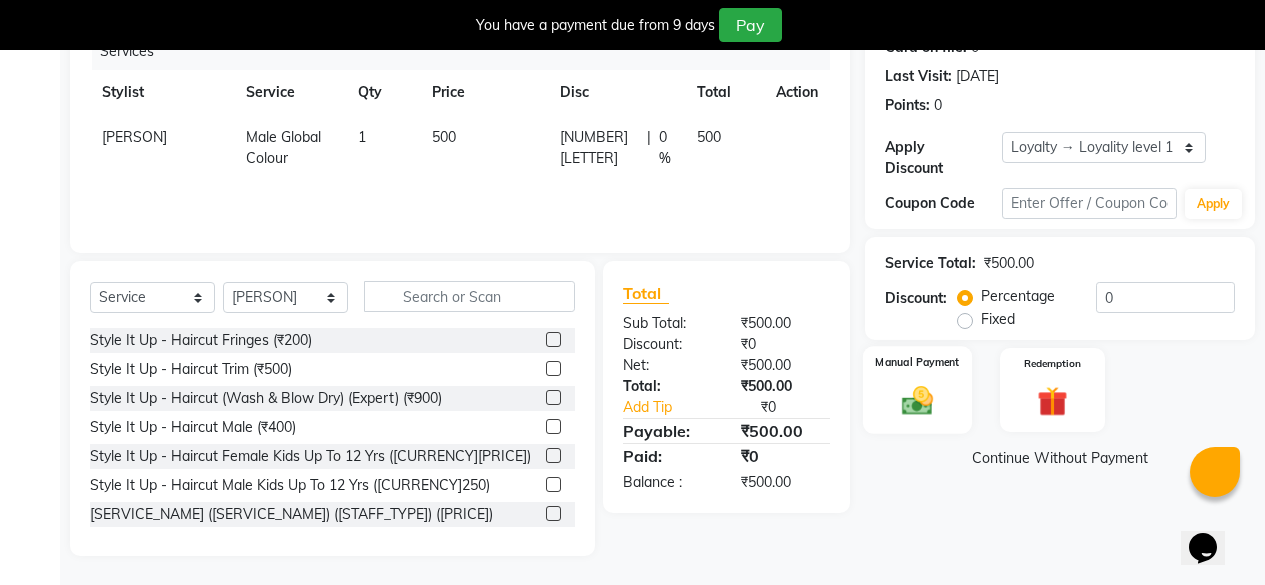 click on "Manual Payment" at bounding box center (917, 390) 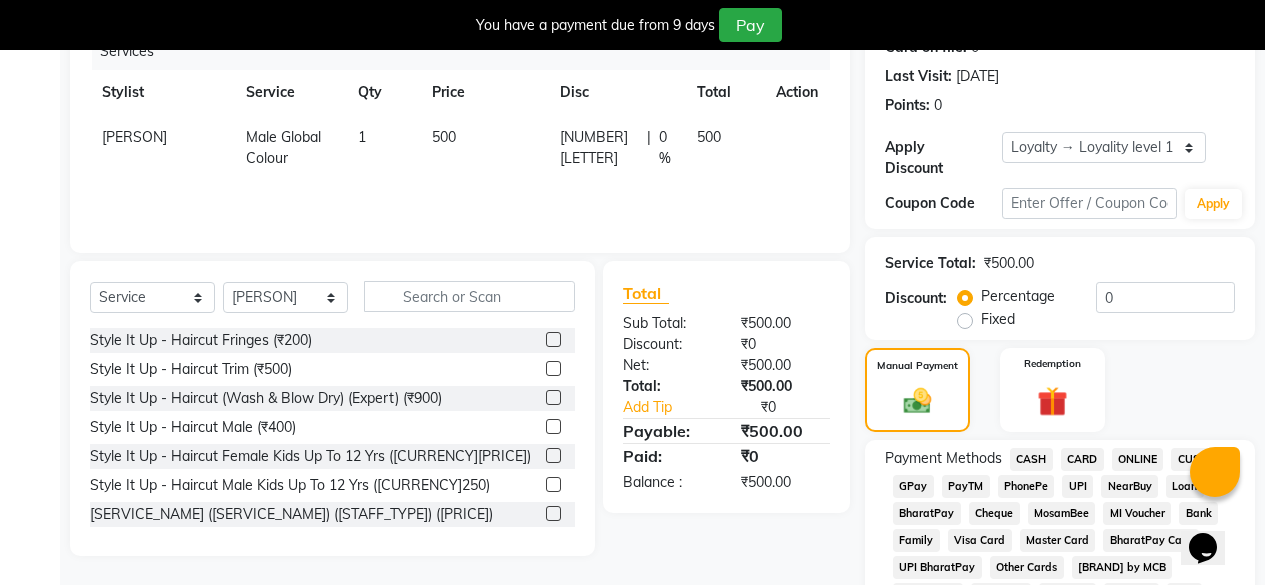 click on "CASH" at bounding box center [1031, 459] 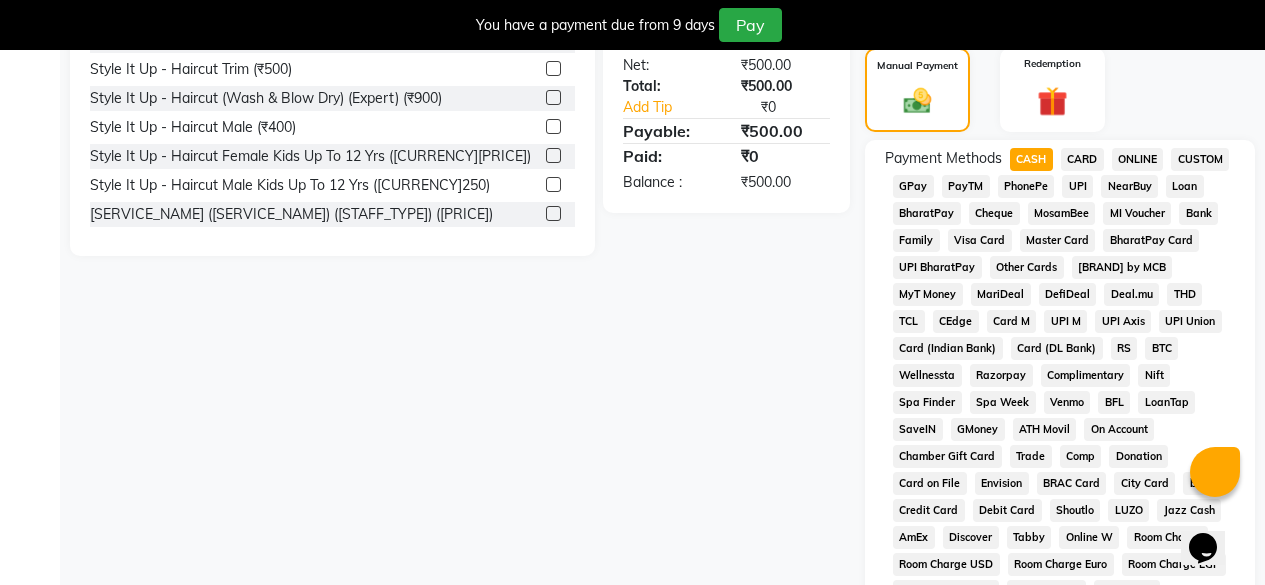 scroll, scrollTop: 966, scrollLeft: 0, axis: vertical 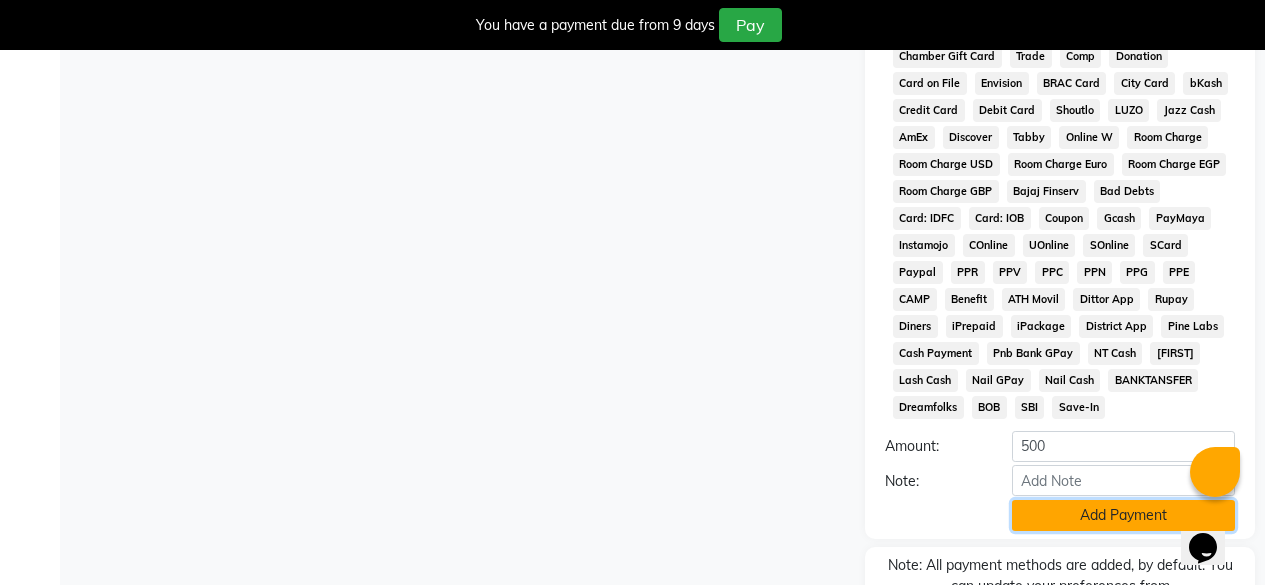 click on "Add Payment" at bounding box center (1123, 515) 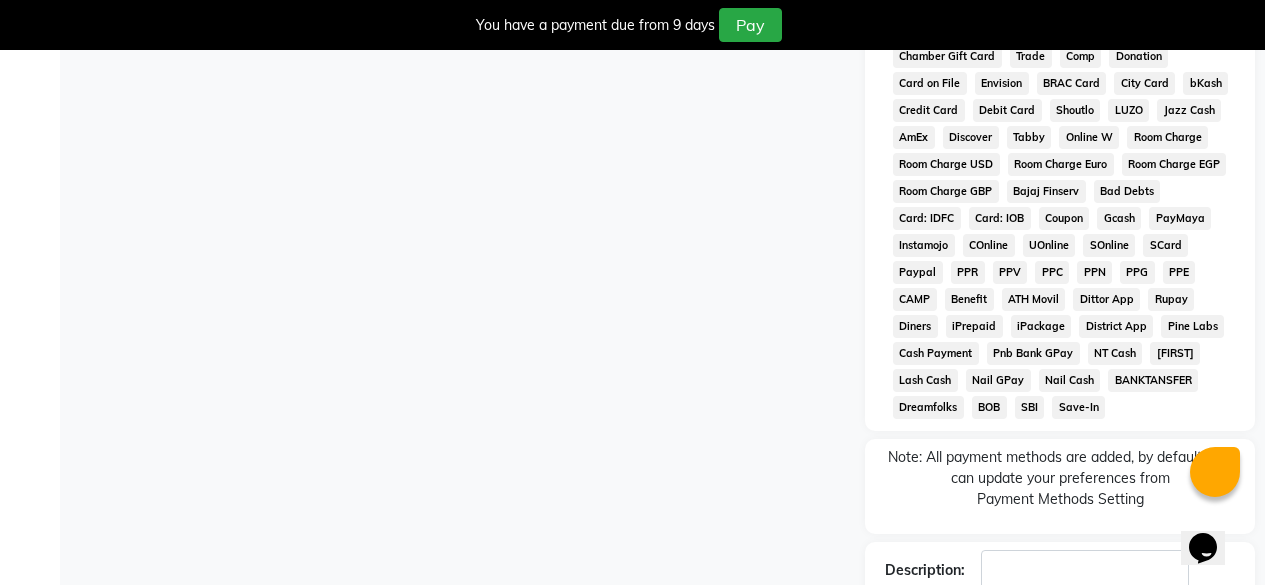 scroll, scrollTop: 1063, scrollLeft: 0, axis: vertical 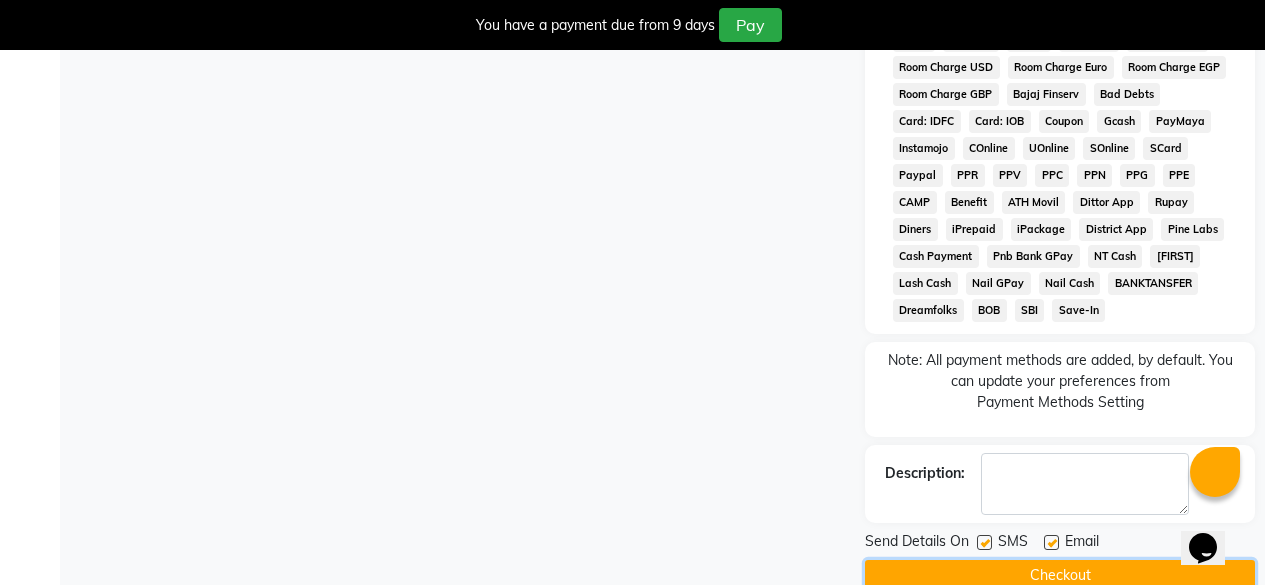 click on "Checkout" at bounding box center [1060, 575] 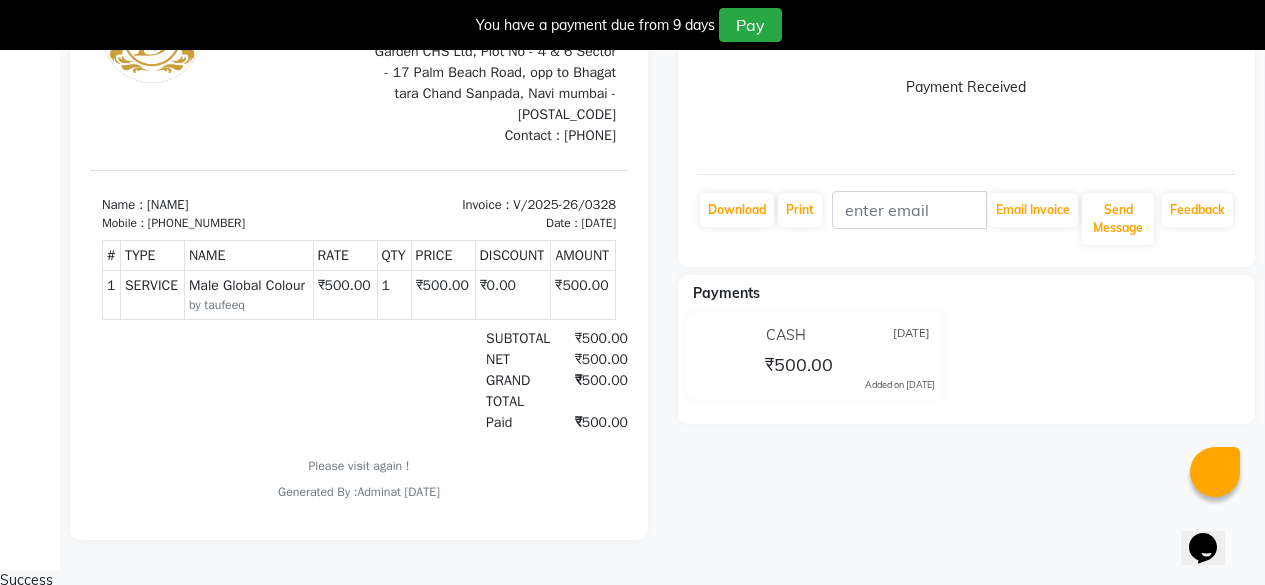 scroll, scrollTop: 0, scrollLeft: 0, axis: both 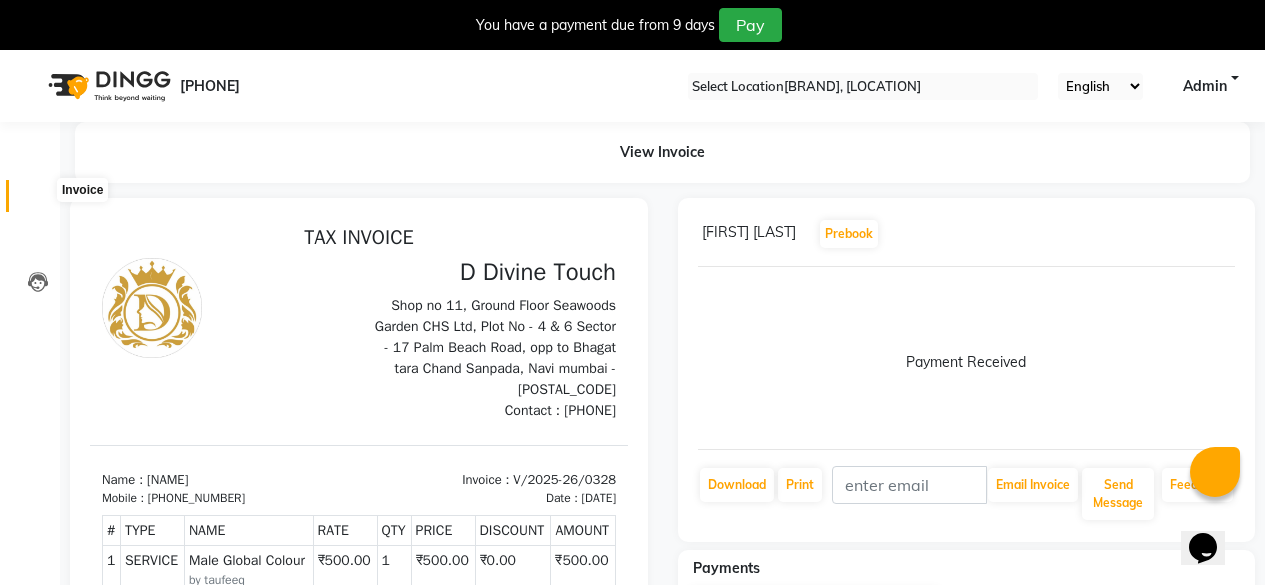 click at bounding box center (38, 201) 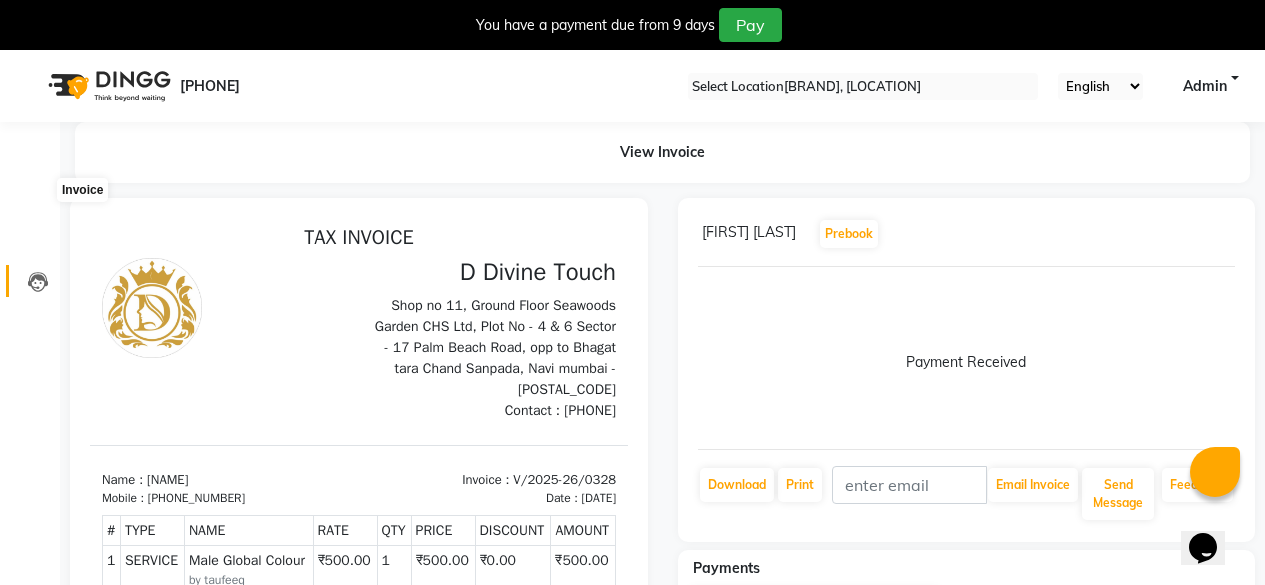 scroll, scrollTop: 66, scrollLeft: 0, axis: vertical 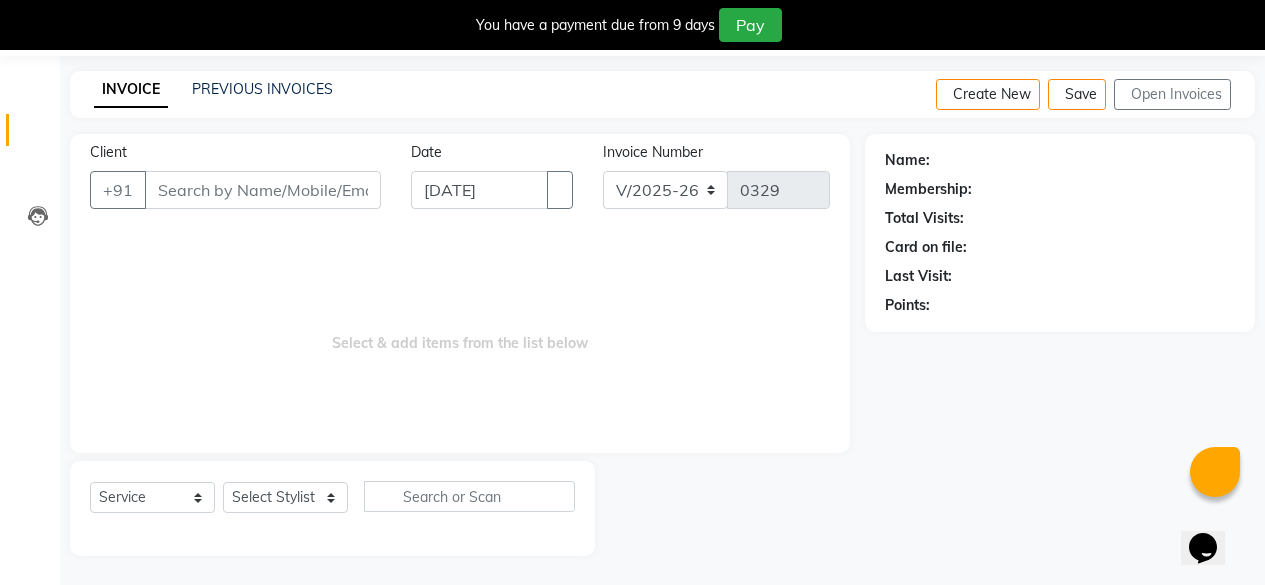 click on "Client" at bounding box center [263, 190] 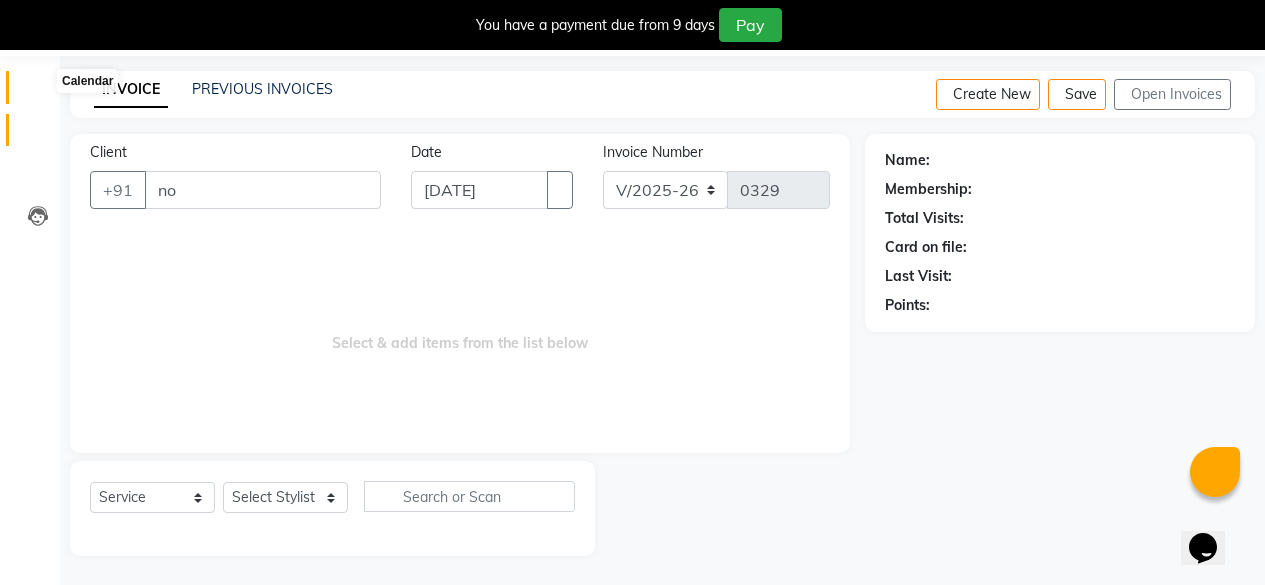 type on "no" 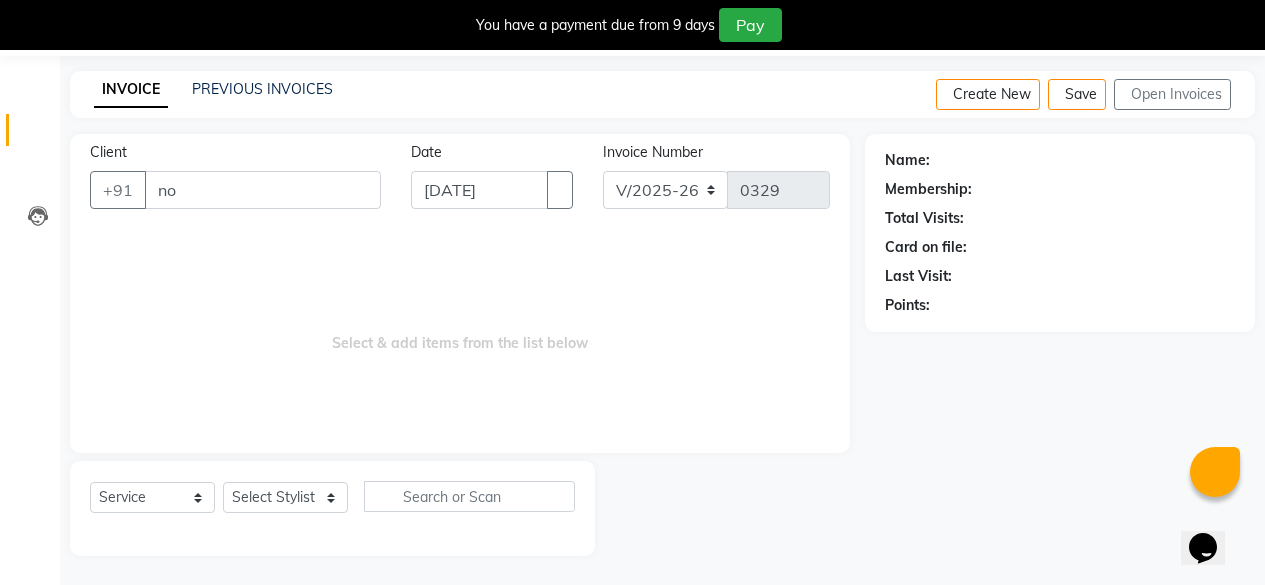 click at bounding box center (1249, 8) 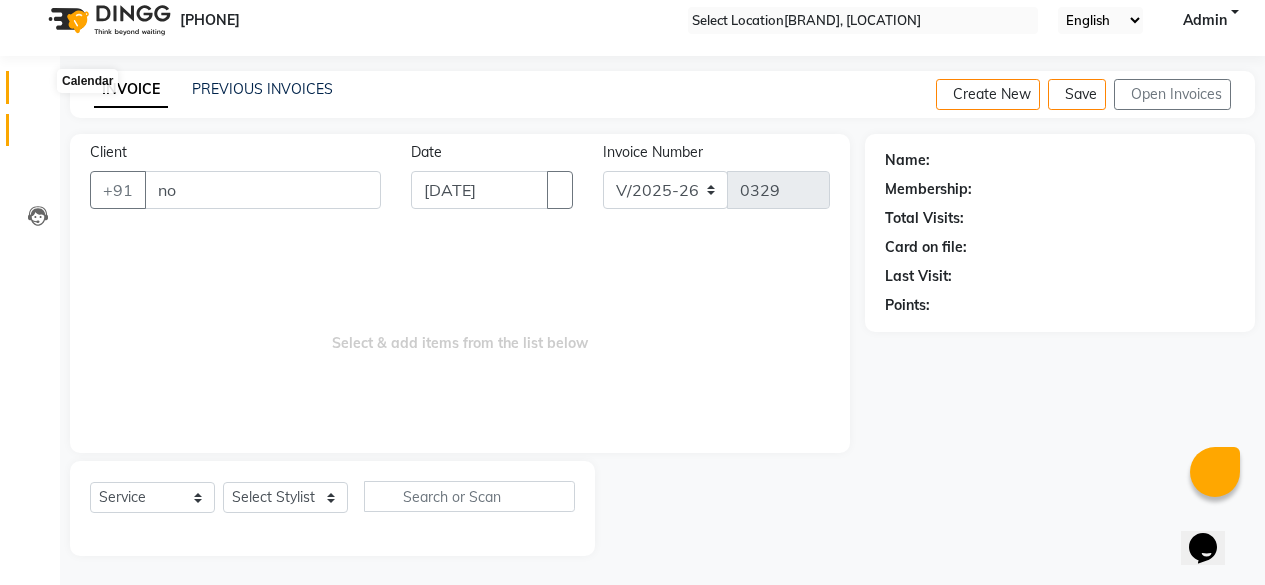 click at bounding box center (38, 92) 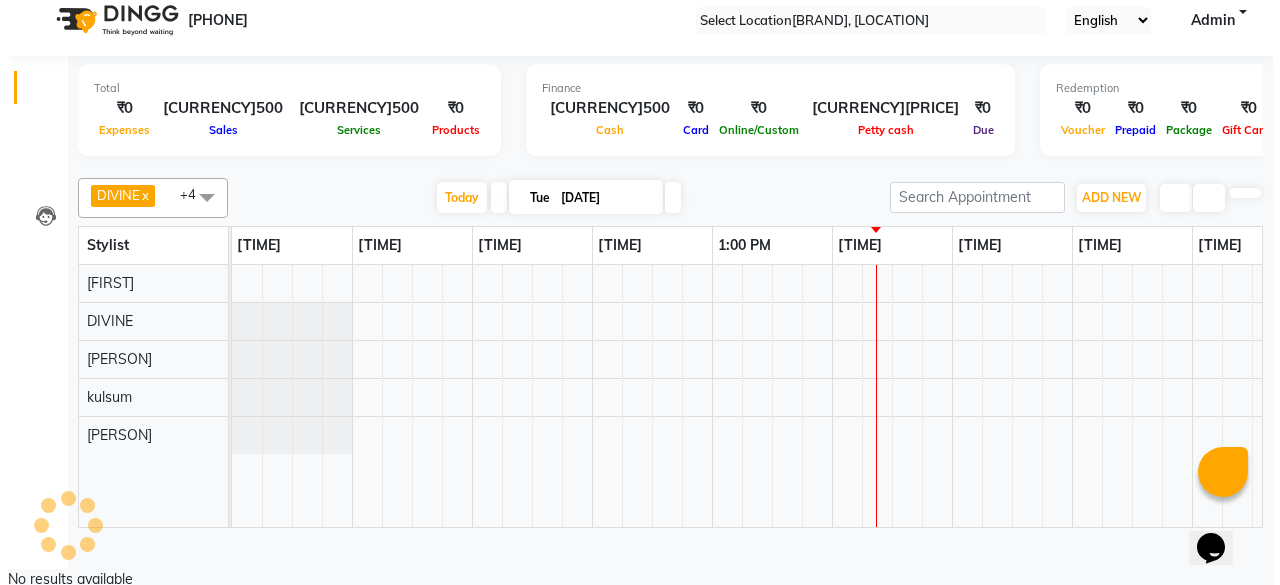 scroll, scrollTop: 0, scrollLeft: 0, axis: both 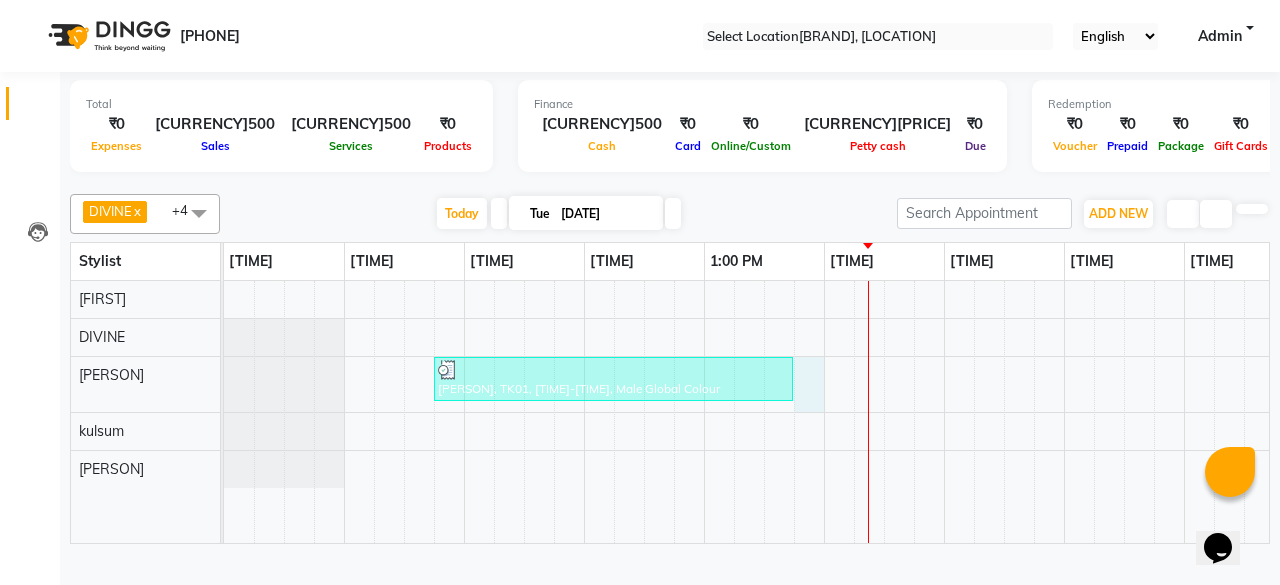 click on "[PERSON], TK01, [TIME]-[TIME], Male Global Colour" at bounding box center (1004, 412) 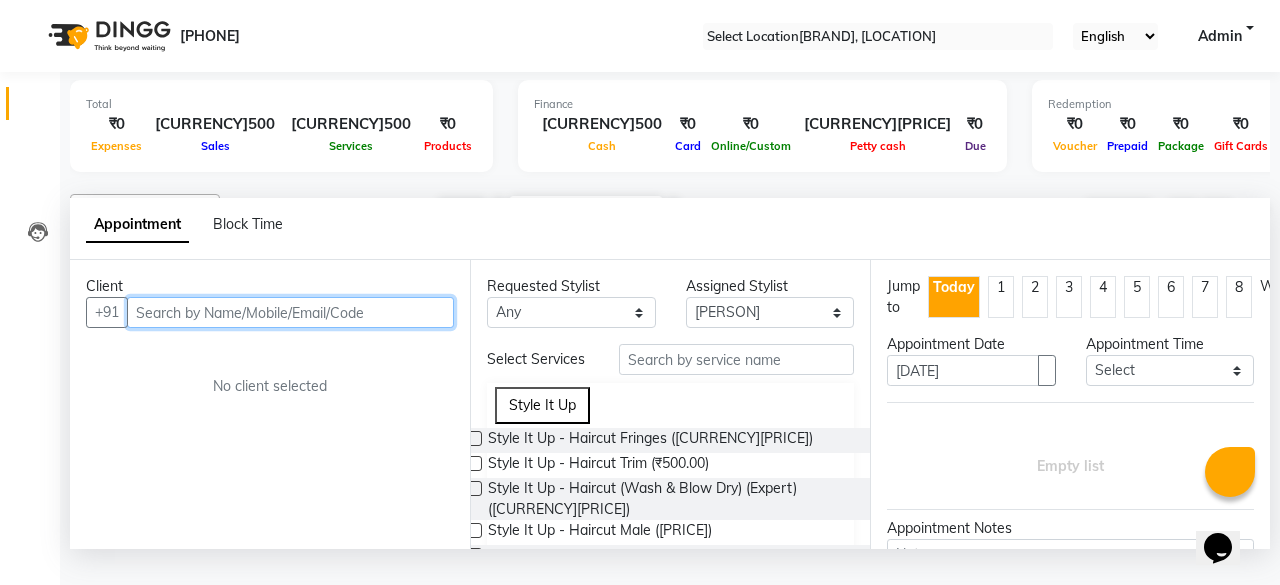 click at bounding box center [290, 312] 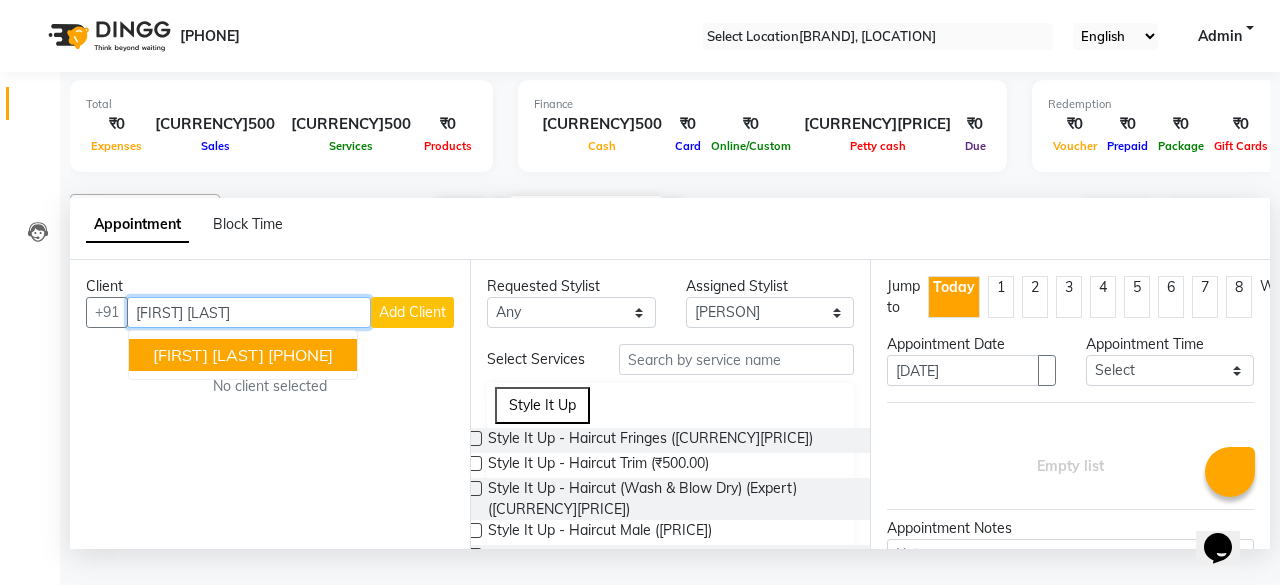 click on "[FIRST] [LAST]" at bounding box center (208, 355) 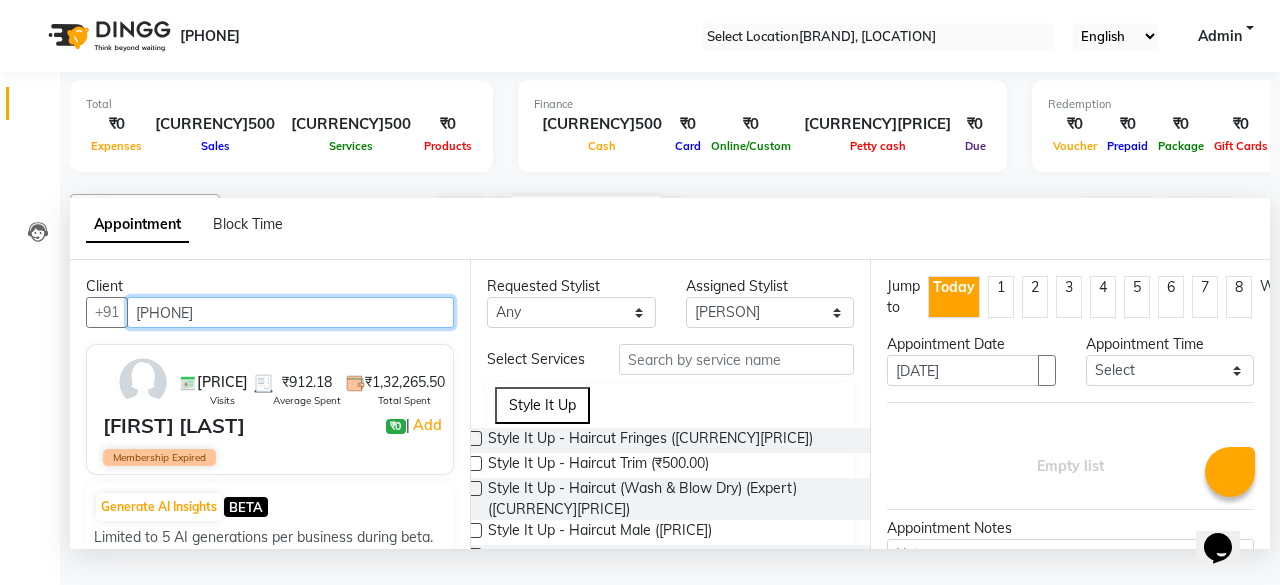 type on "[PHONE]" 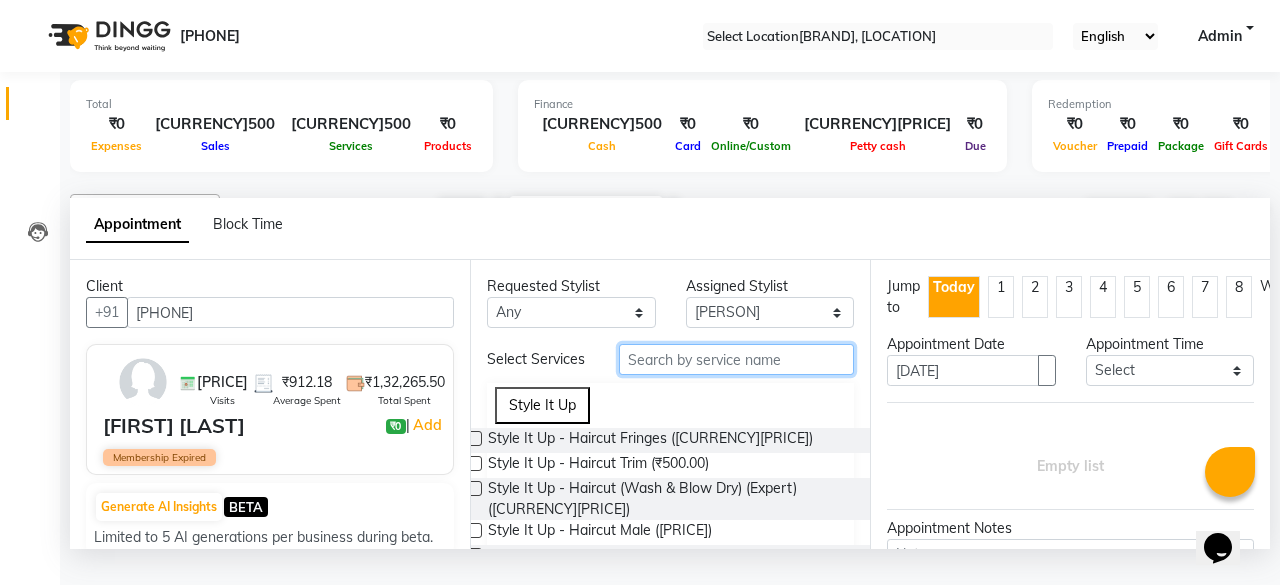 click at bounding box center (736, 359) 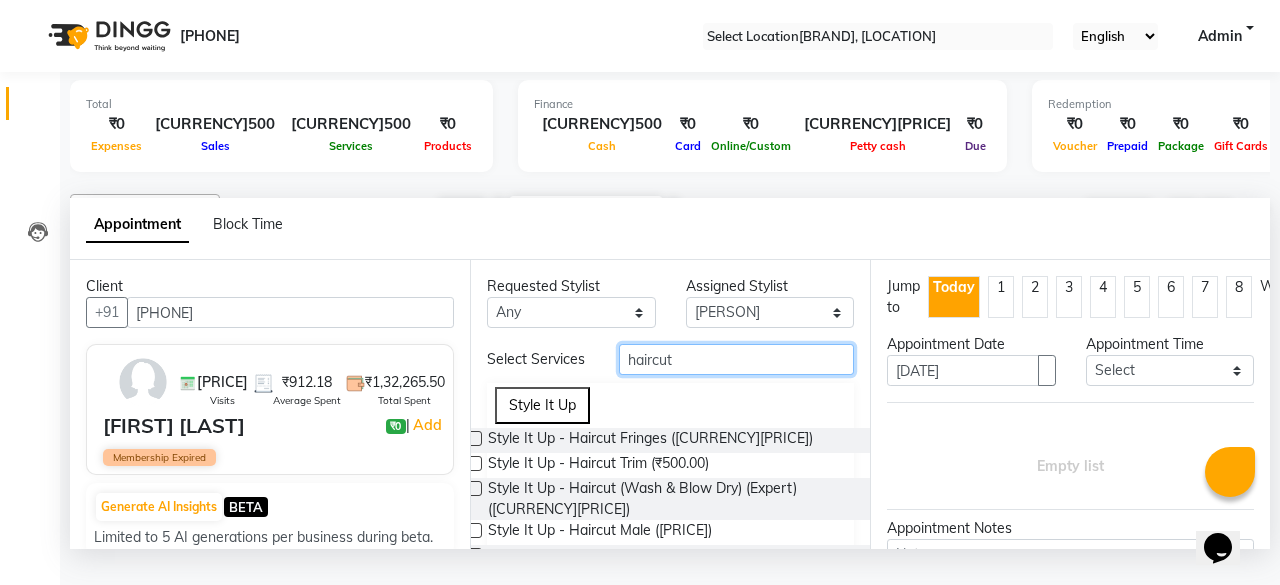 scroll, scrollTop: 200, scrollLeft: 0, axis: vertical 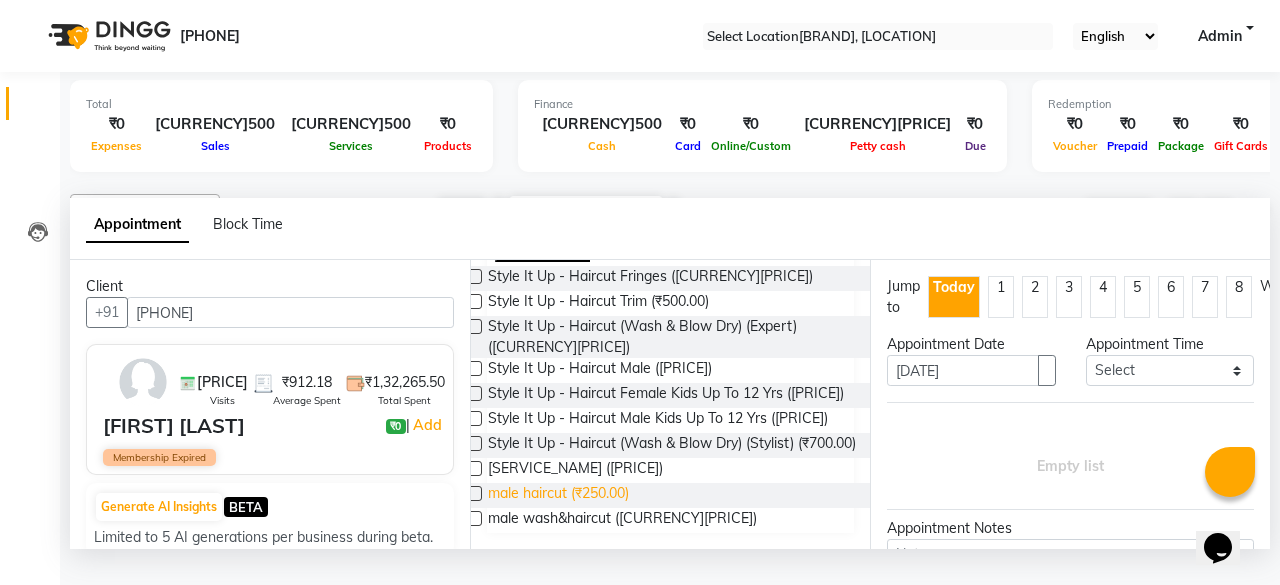 type on "haircut" 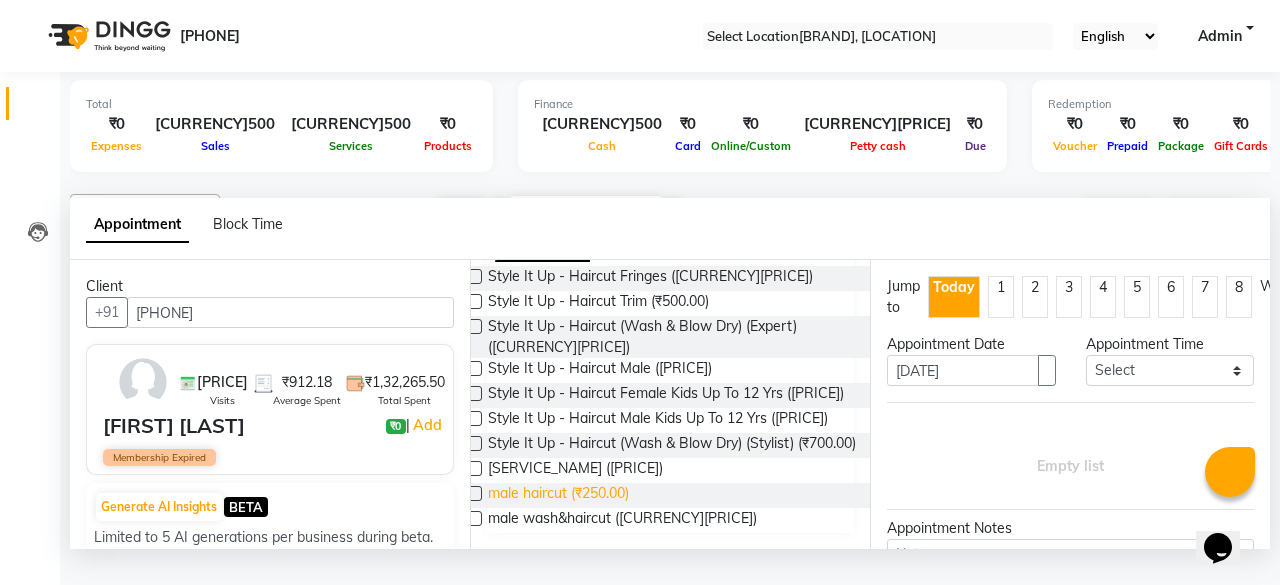 click on "male haircut (₹250.00)" at bounding box center (650, 278) 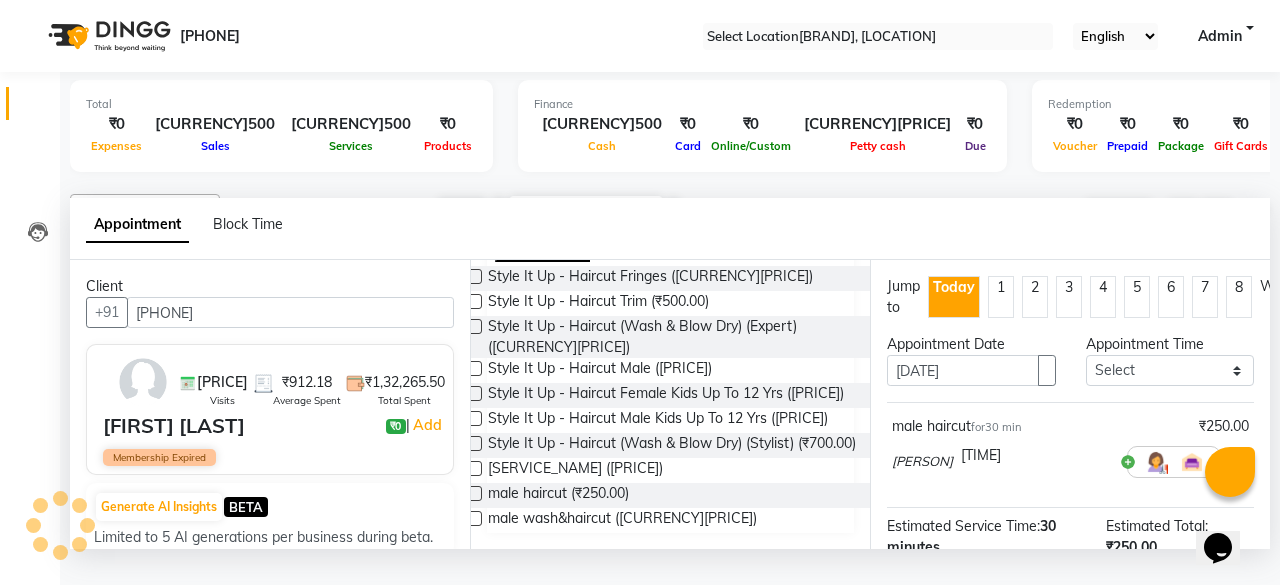 scroll, scrollTop: 273, scrollLeft: 0, axis: vertical 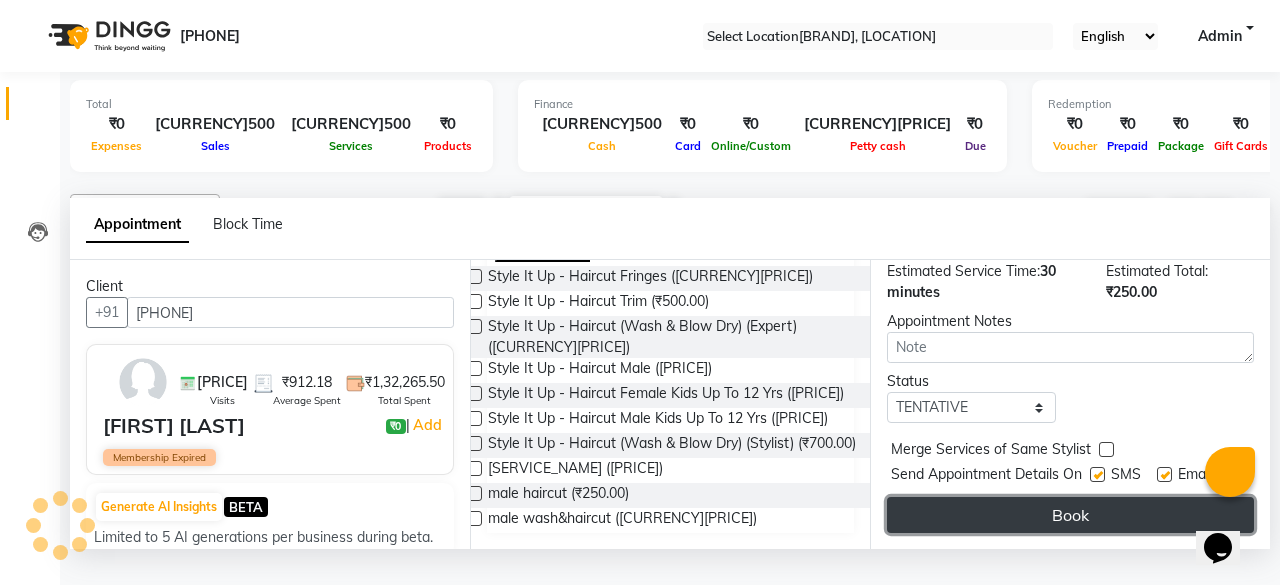 click on "Book" at bounding box center (1070, 515) 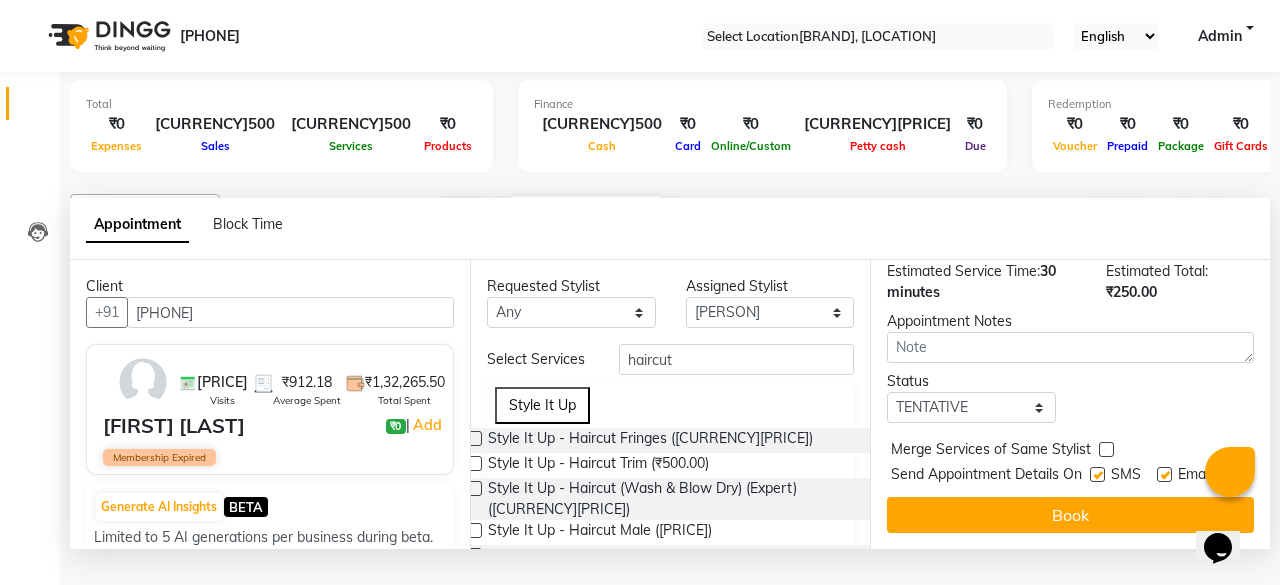 scroll, scrollTop: 200, scrollLeft: 0, axis: vertical 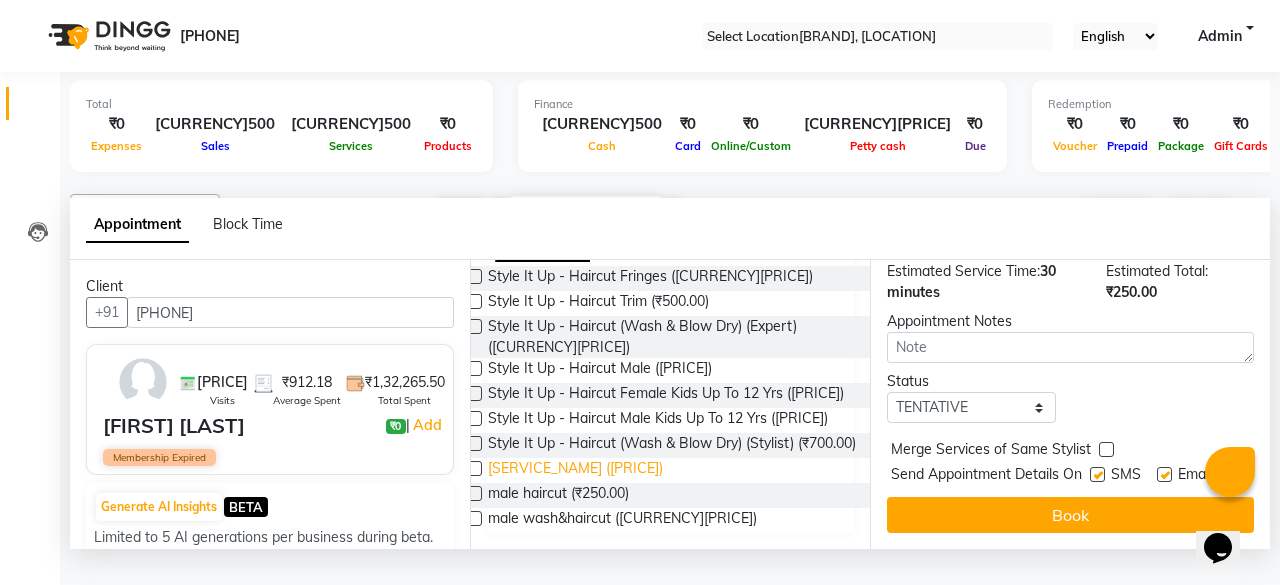 click on "[SERVICE_NAME] ([PRICE])" at bounding box center [650, 278] 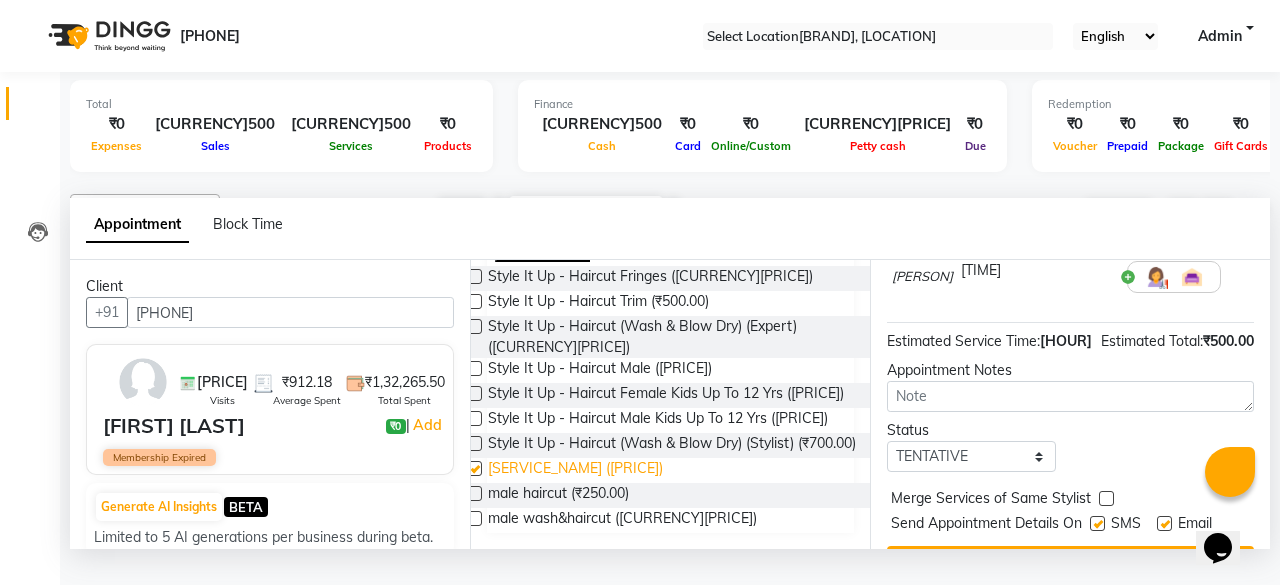 scroll, scrollTop: 364, scrollLeft: 0, axis: vertical 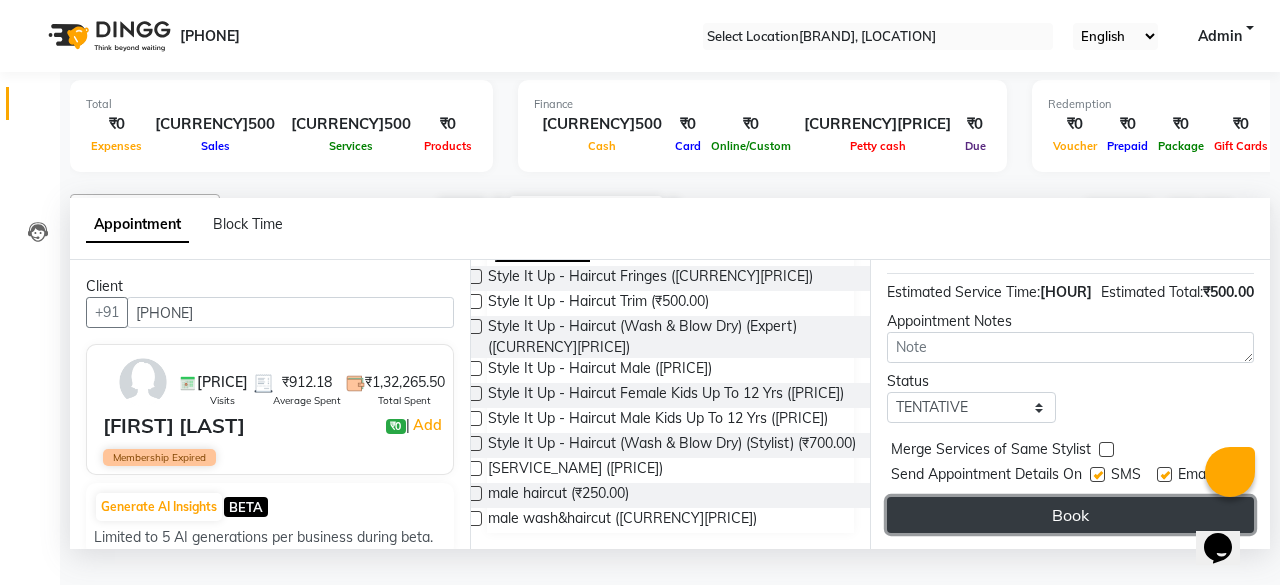 click on "Book" at bounding box center (1070, 515) 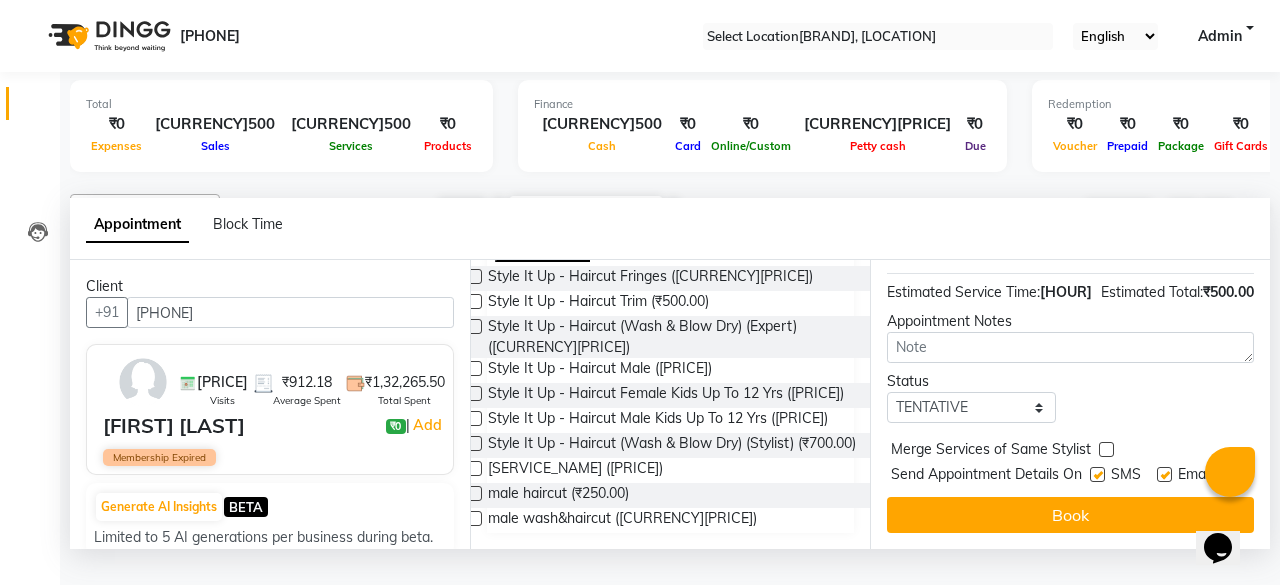 scroll, scrollTop: 0, scrollLeft: 0, axis: both 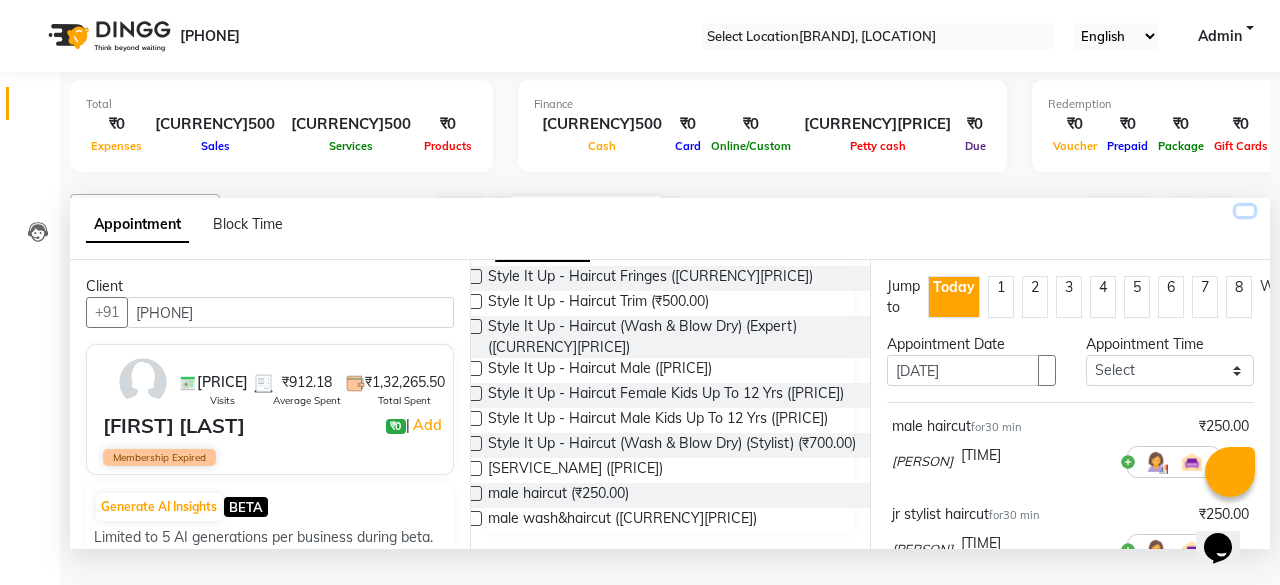 click at bounding box center [1245, 211] 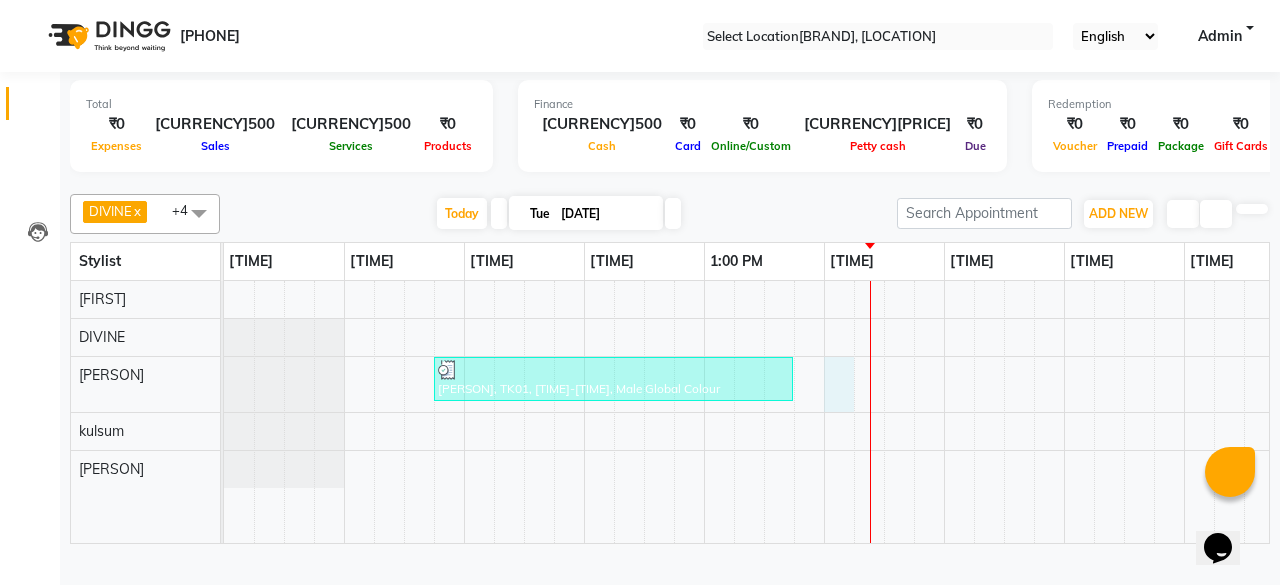 click on "[PERSON], TK01, [TIME]-[TIME], Male Global Colour" at bounding box center [1004, 412] 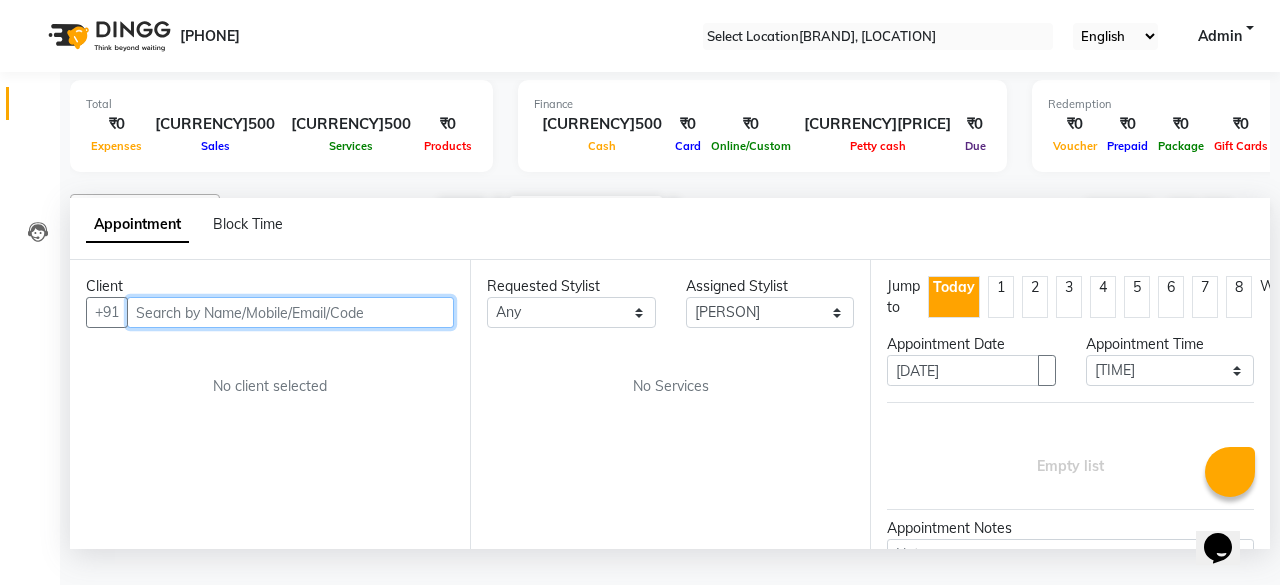 click at bounding box center (290, 312) 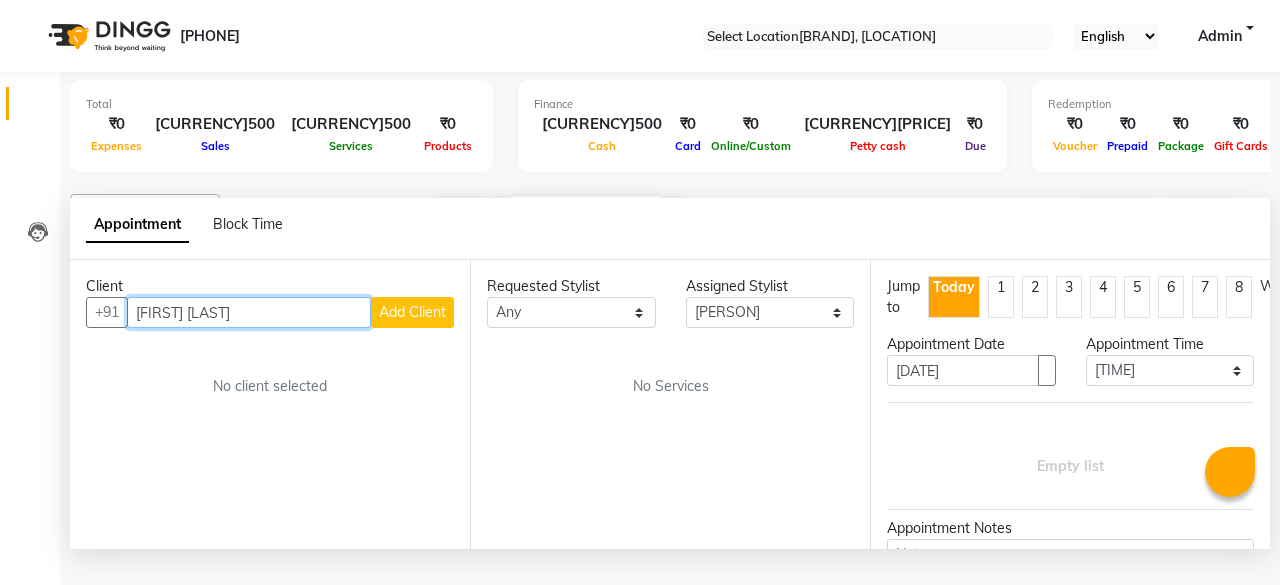 click on "[FIRST] [LAST]" at bounding box center [249, 312] 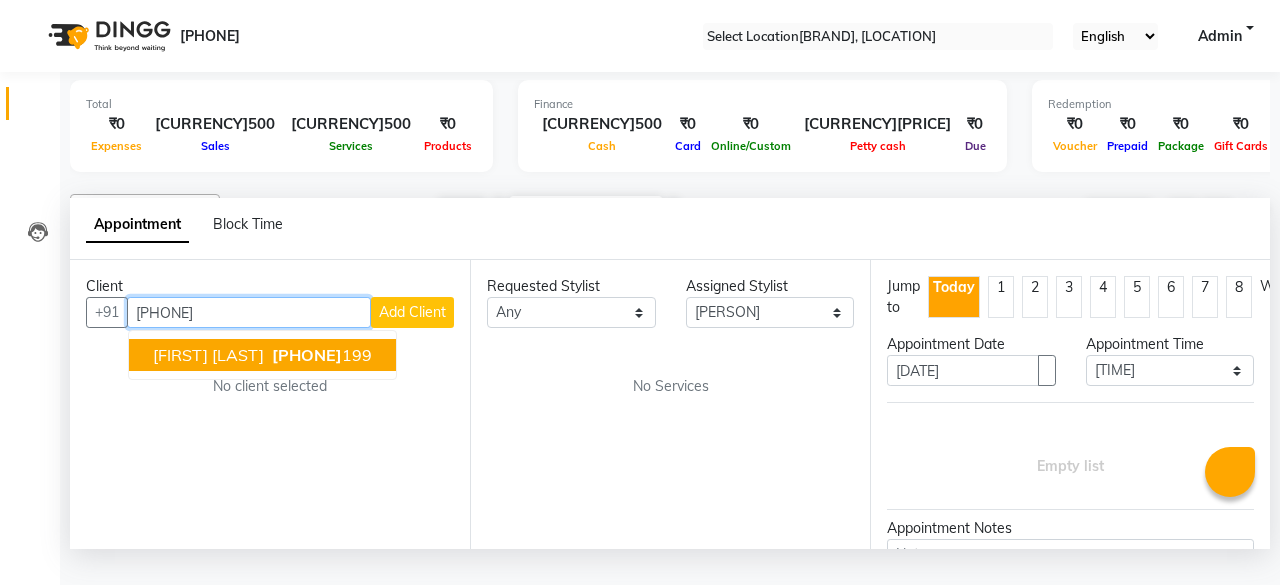 click on "[PHONE]" at bounding box center (307, 355) 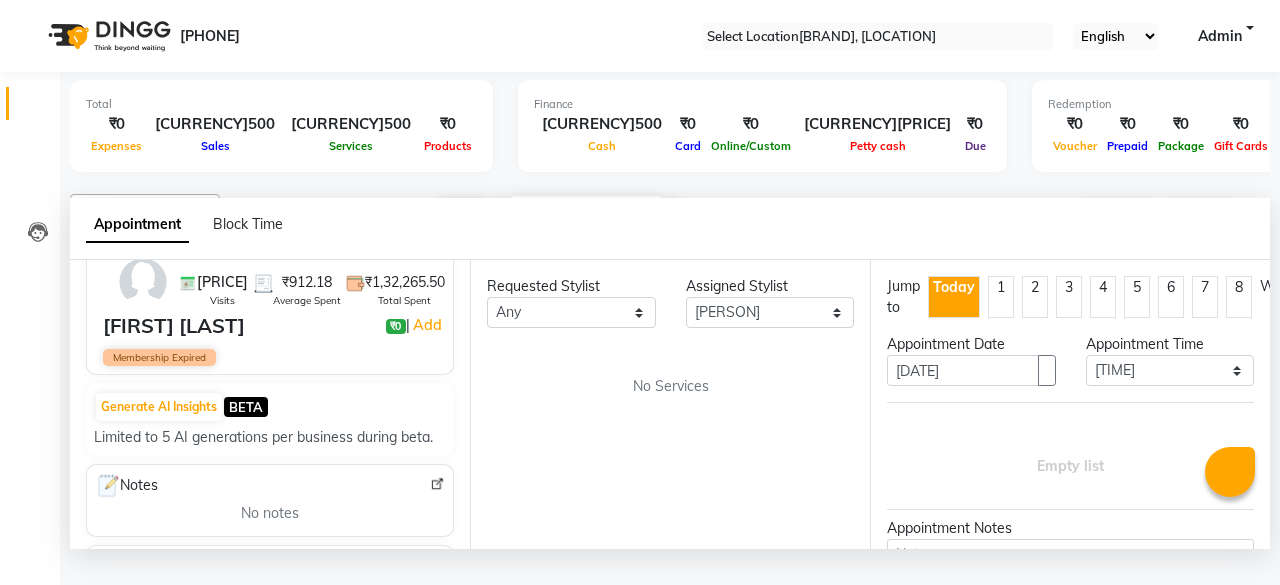 scroll, scrollTop: 300, scrollLeft: 0, axis: vertical 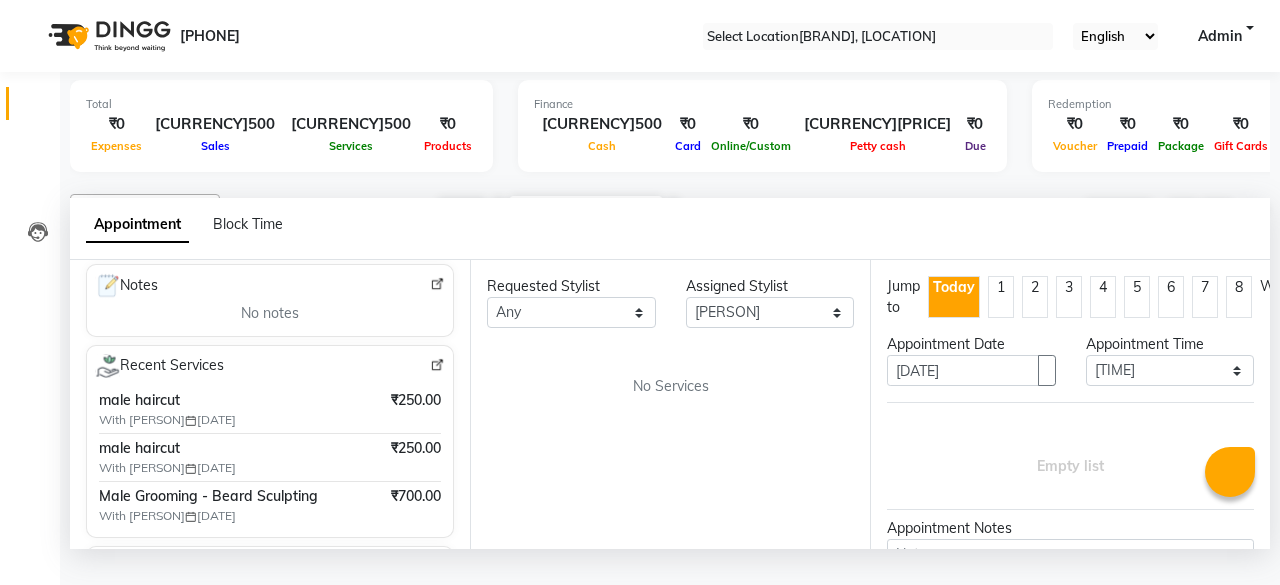 type on "[PHONE]" 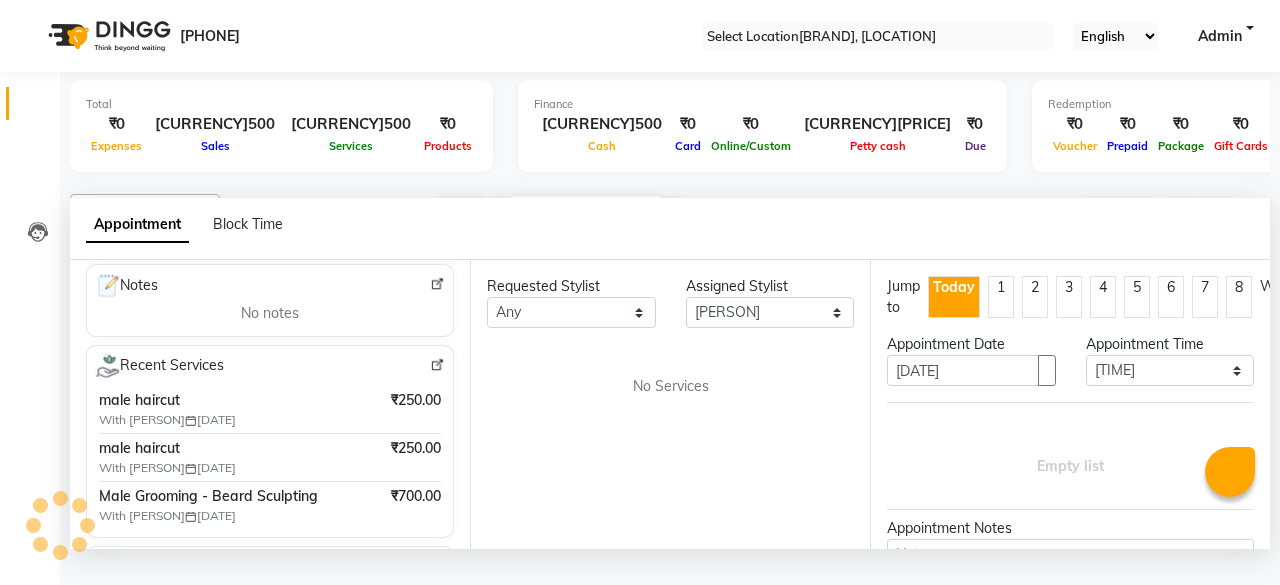 click on "With [FIRST] [DATE]" at bounding box center [224, 420] 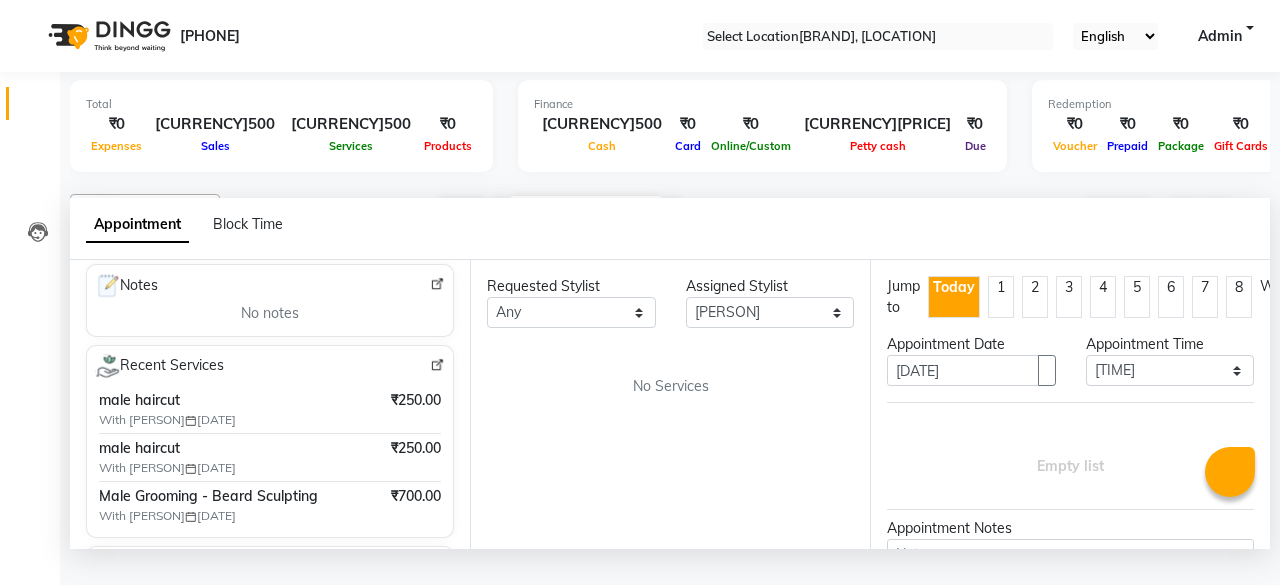 click on "male haircut With [FIRST] [DATE] [CURRENCY][PRICE]" at bounding box center [270, 409] 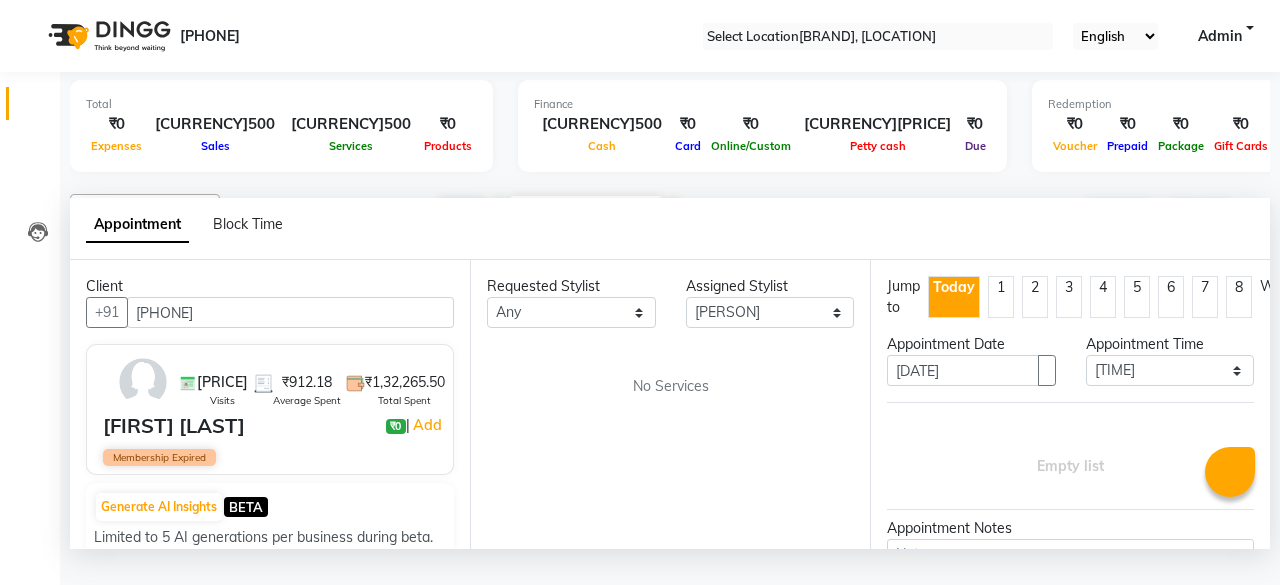 scroll, scrollTop: 200, scrollLeft: 0, axis: vertical 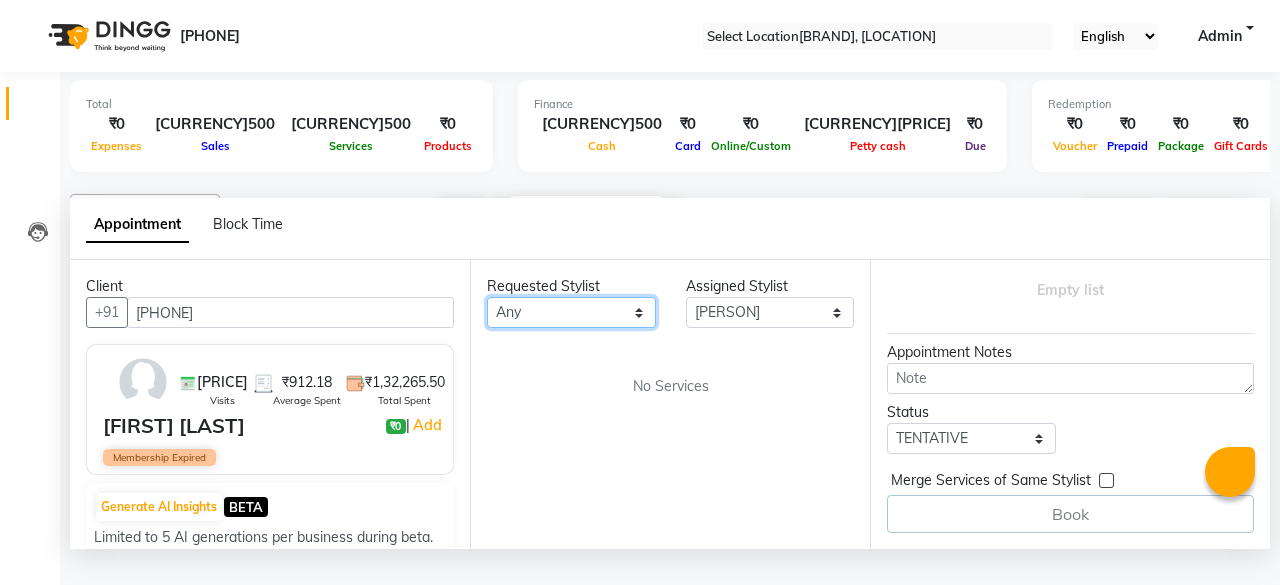 click on "Any [BUSINESS_NAME] [FIRST] [FIRST] [FIRST]" at bounding box center (571, 312) 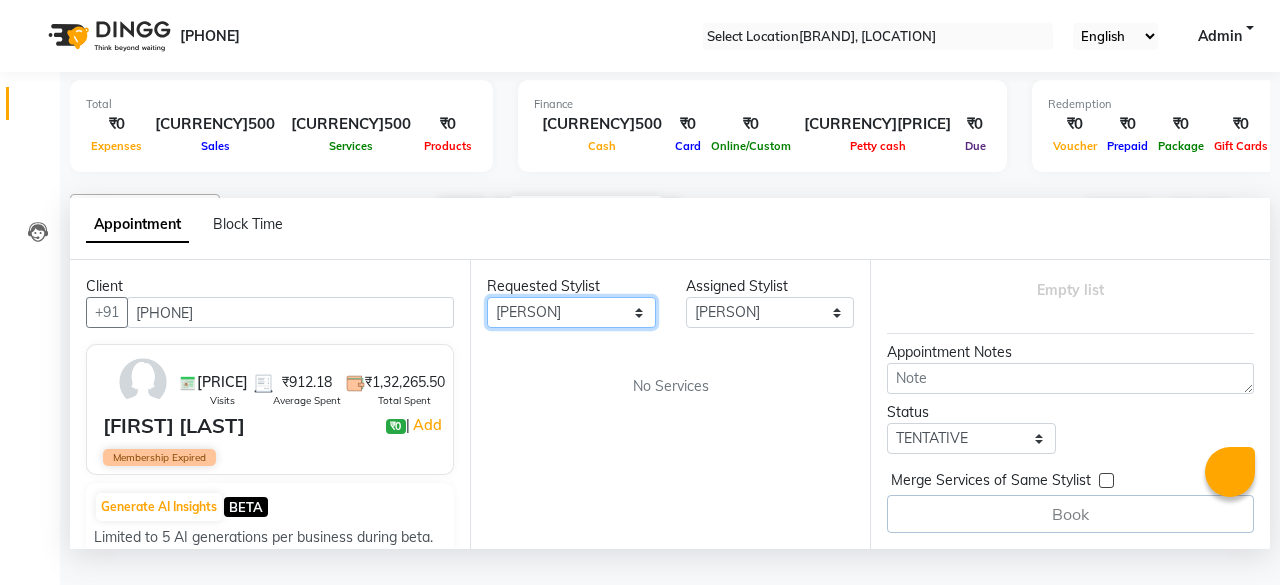 click on "Any [BUSINESS_NAME] [FIRST] [FIRST] [FIRST]" at bounding box center (571, 312) 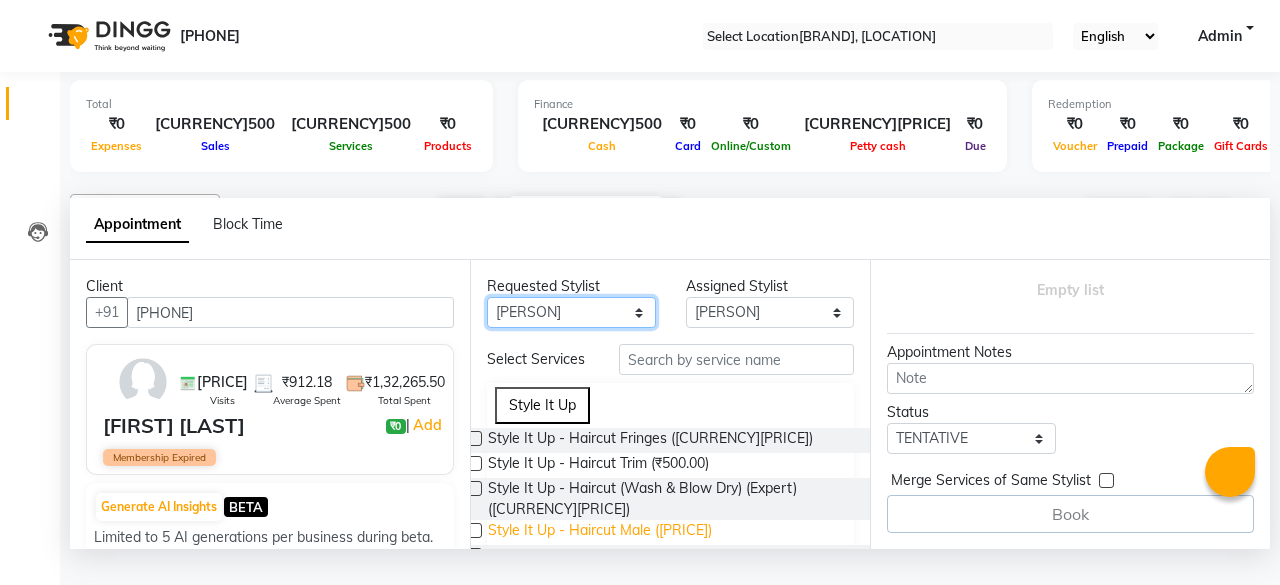 scroll, scrollTop: 200, scrollLeft: 0, axis: vertical 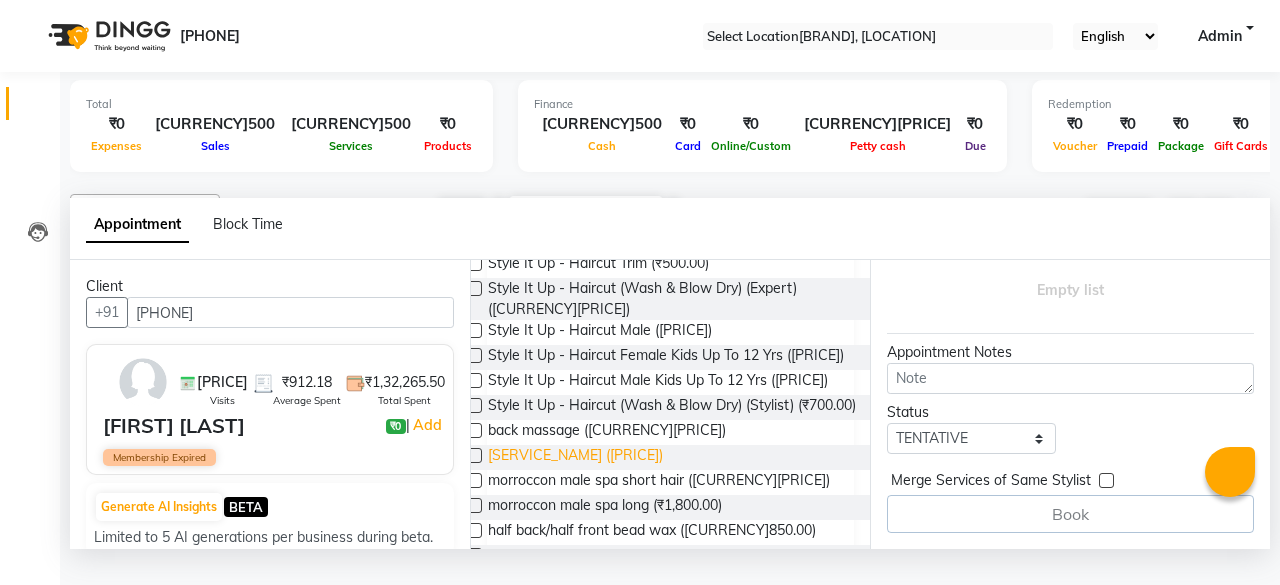 click on "[SERVICE_NAME] ([PRICE])" at bounding box center (650, 240) 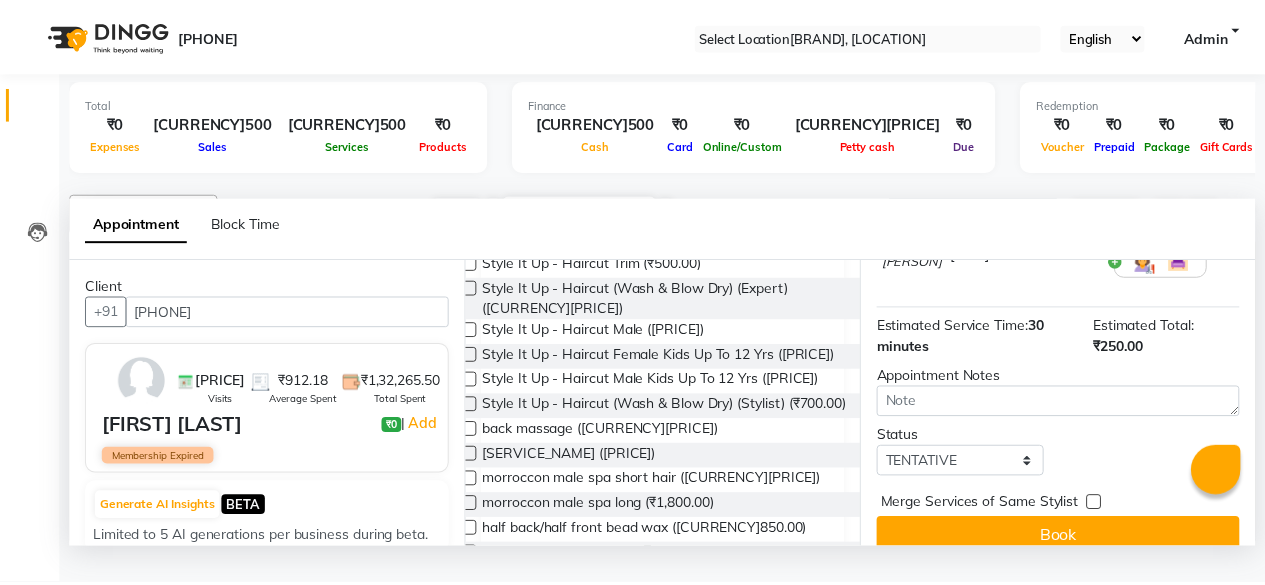 scroll, scrollTop: 240, scrollLeft: 0, axis: vertical 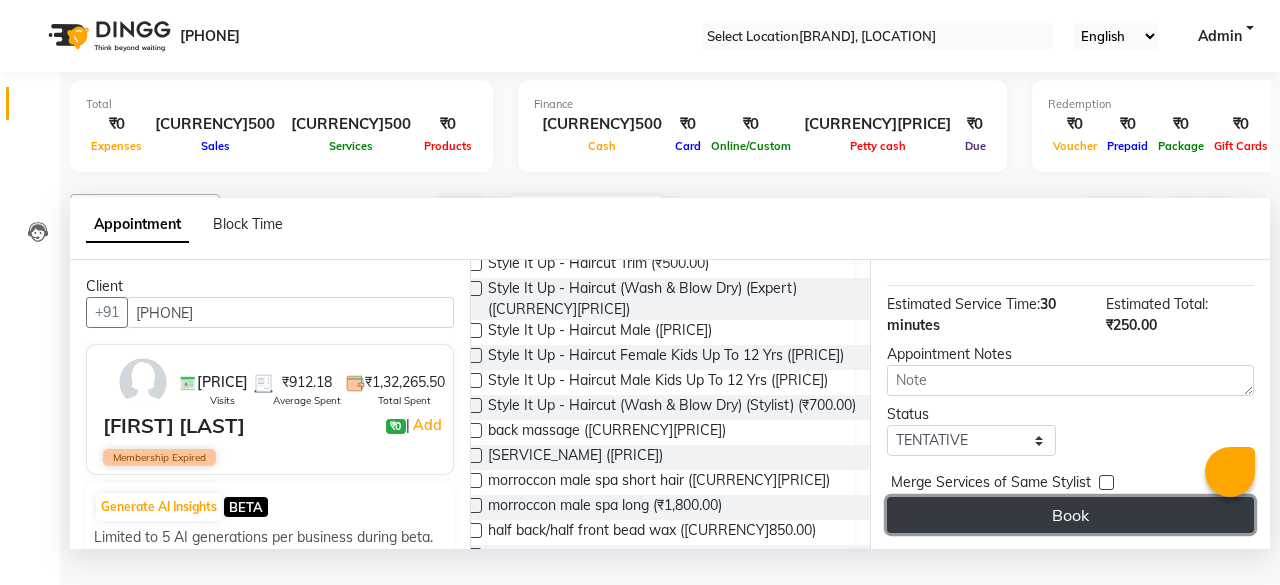 click on "Book" at bounding box center [1070, 515] 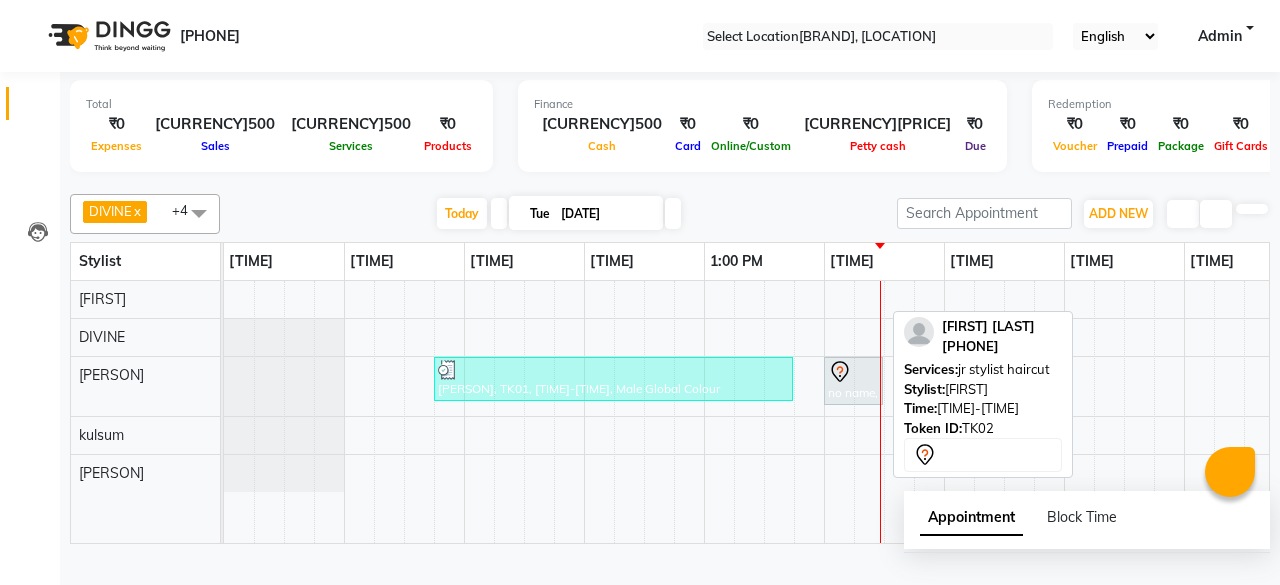 click at bounding box center (853, 372) 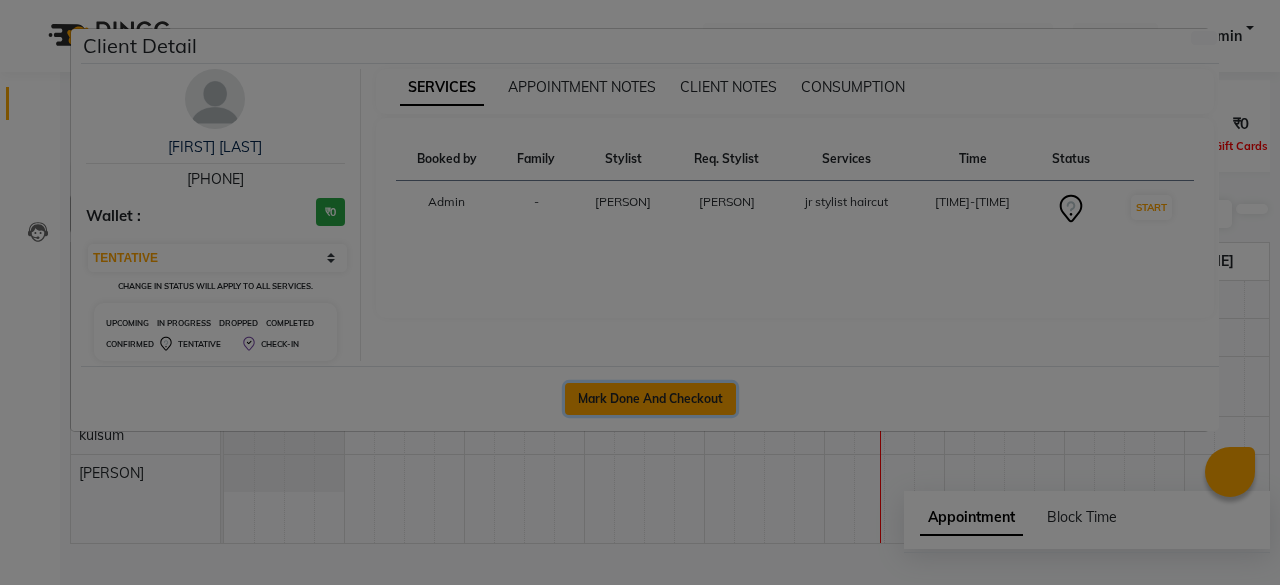 click on "Mark Done And Checkout" at bounding box center [650, 399] 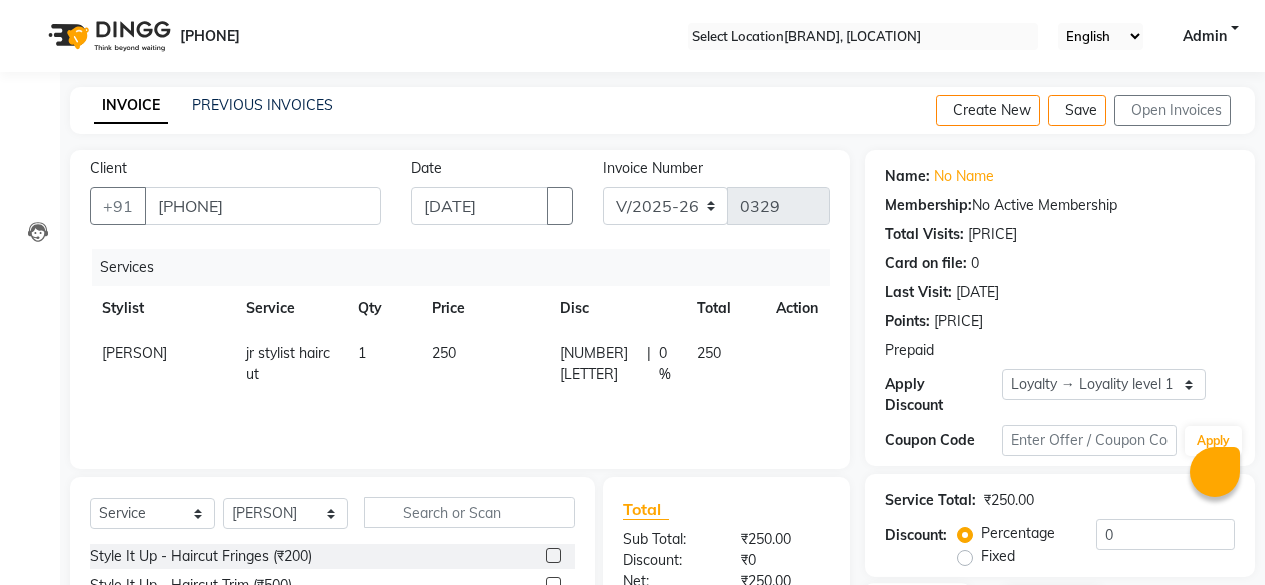 scroll, scrollTop: 216, scrollLeft: 0, axis: vertical 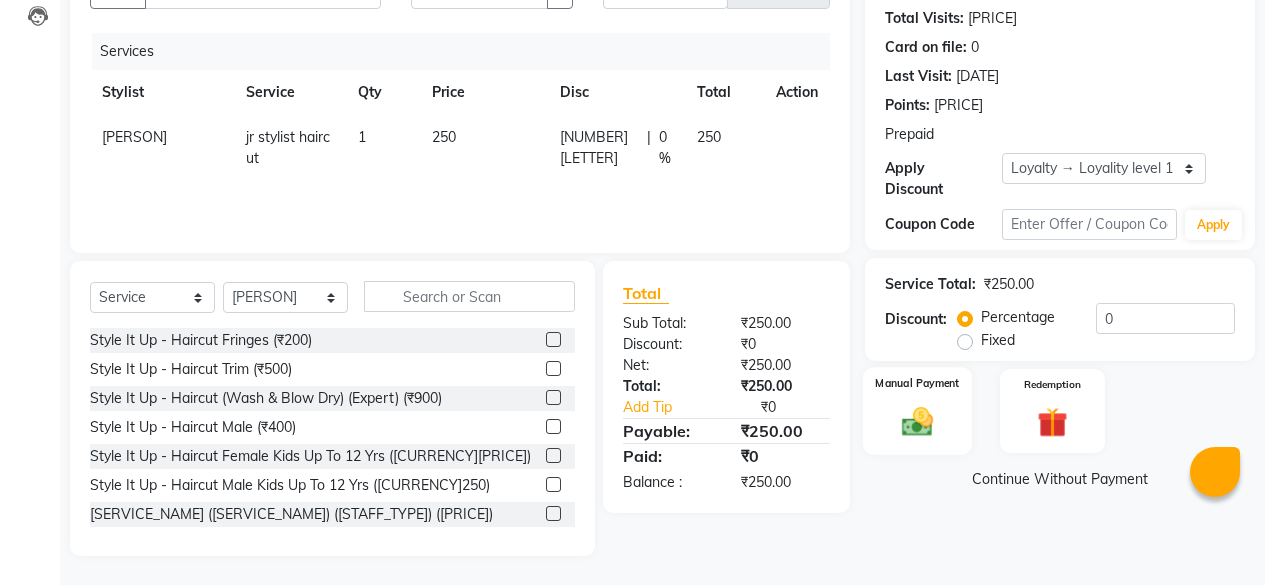 click at bounding box center (917, 421) 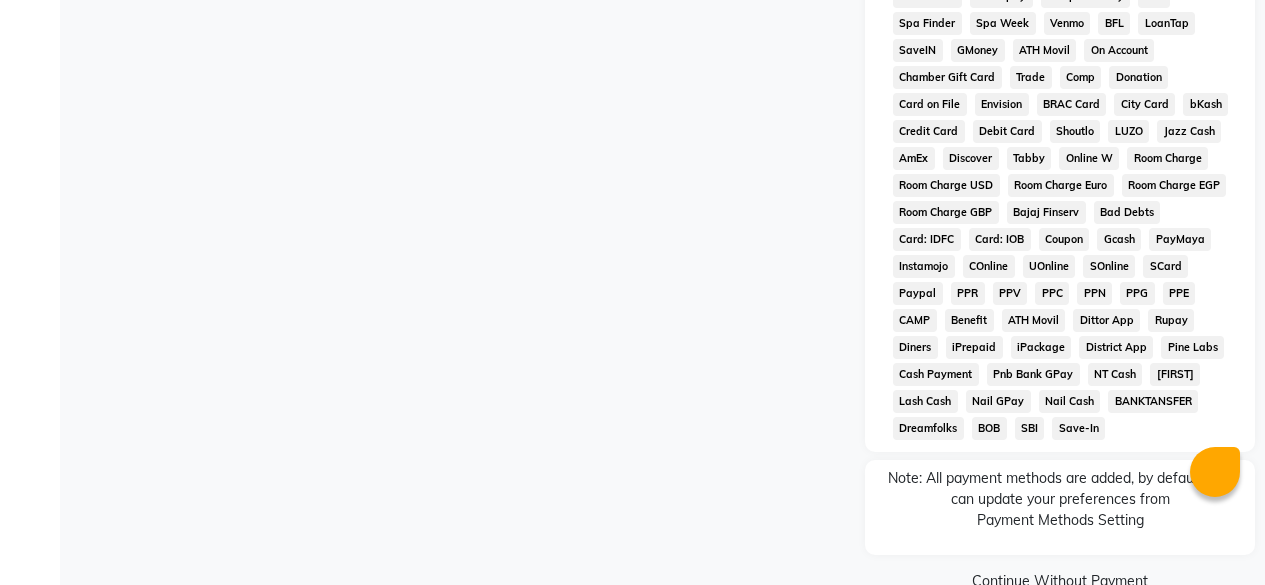scroll, scrollTop: 416, scrollLeft: 0, axis: vertical 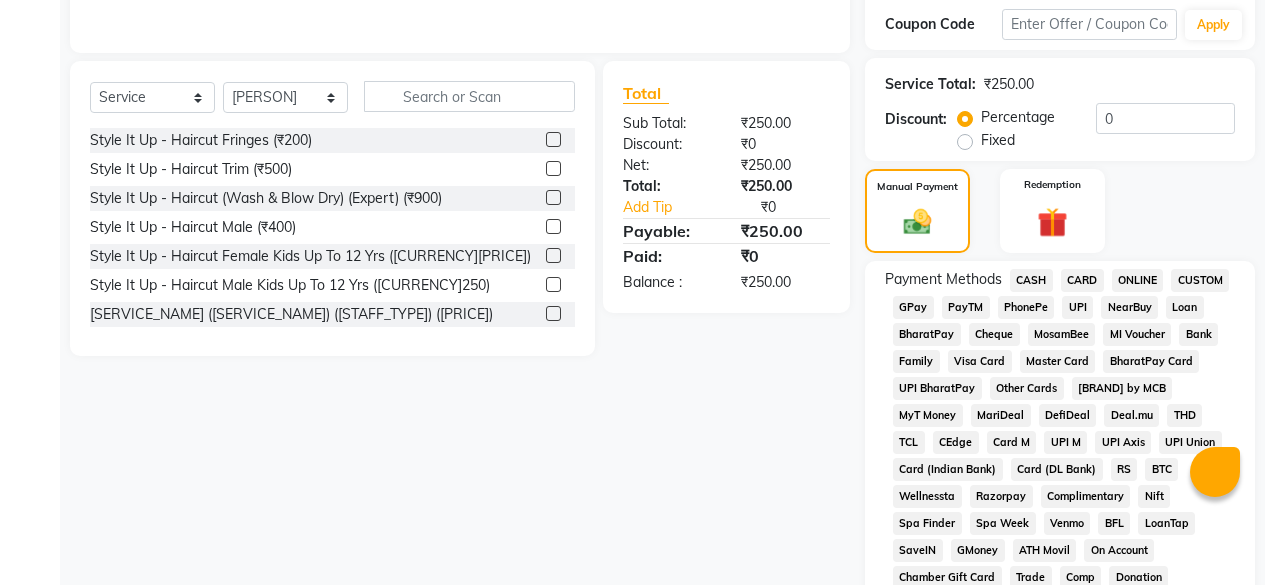 click on "CASH" at bounding box center (1031, 280) 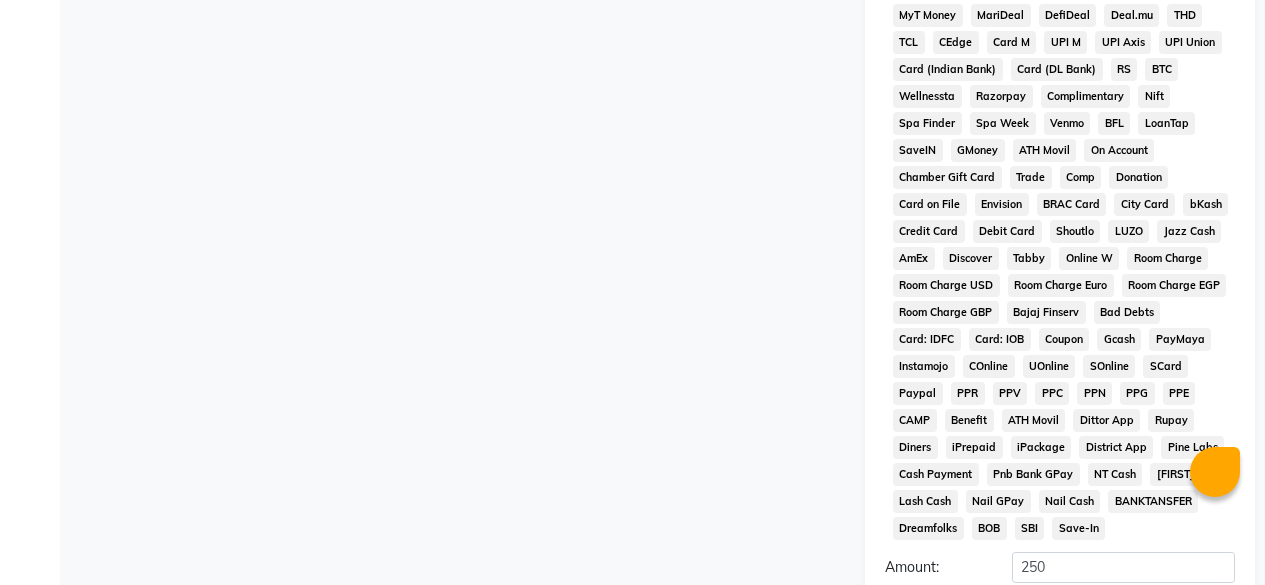 scroll, scrollTop: 1027, scrollLeft: 0, axis: vertical 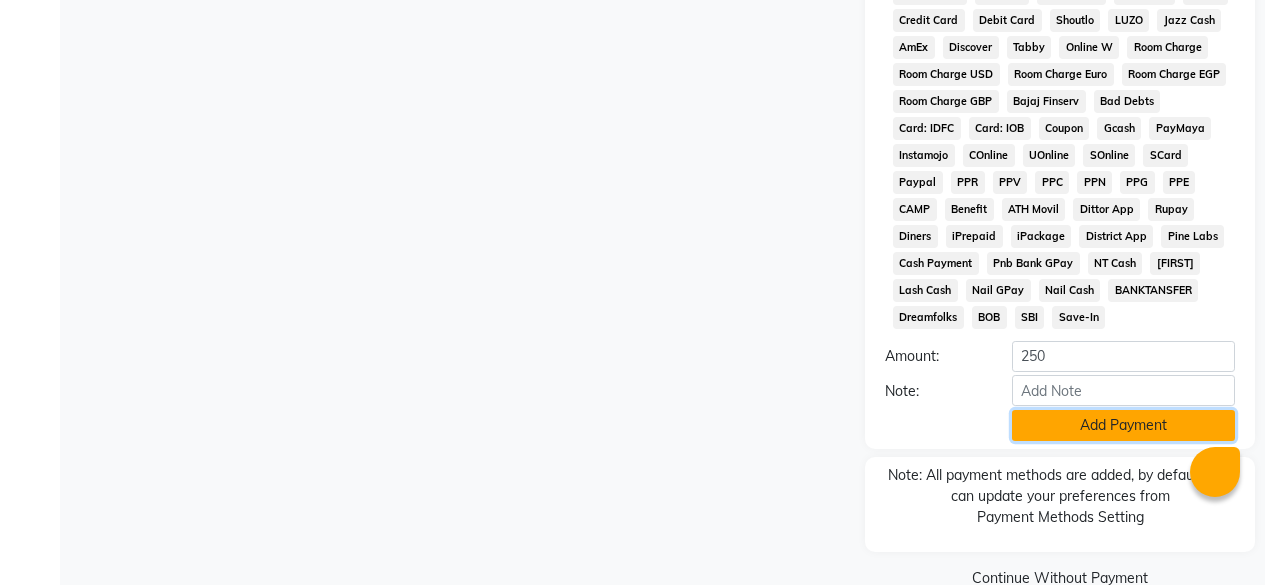 click on "Add Payment" at bounding box center [1123, 425] 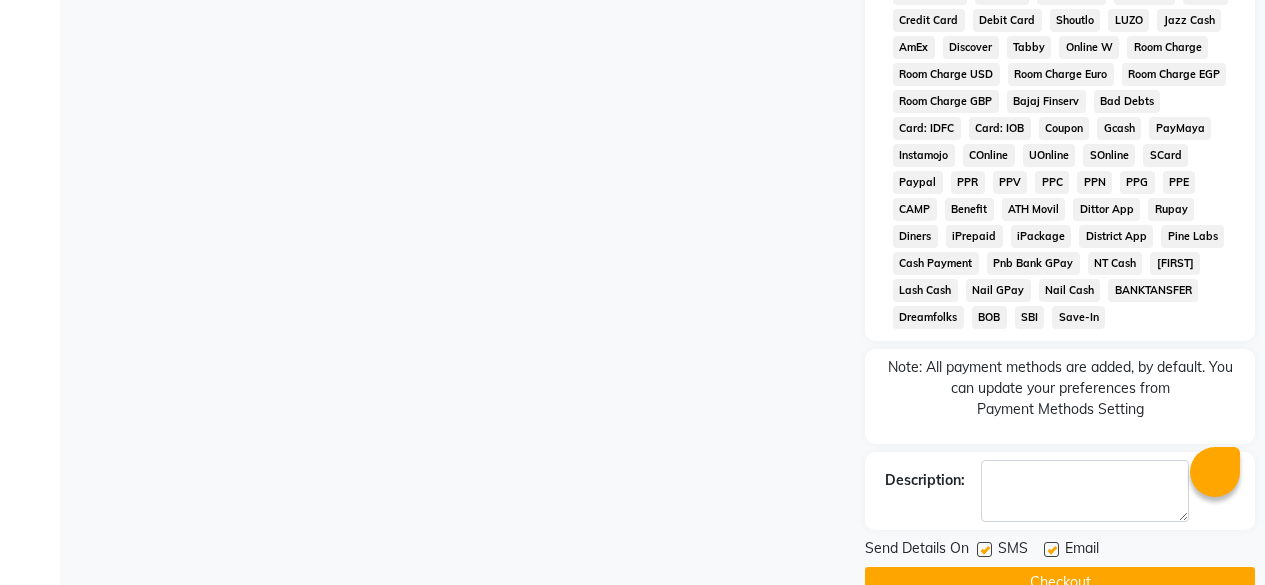 scroll, scrollTop: 1034, scrollLeft: 0, axis: vertical 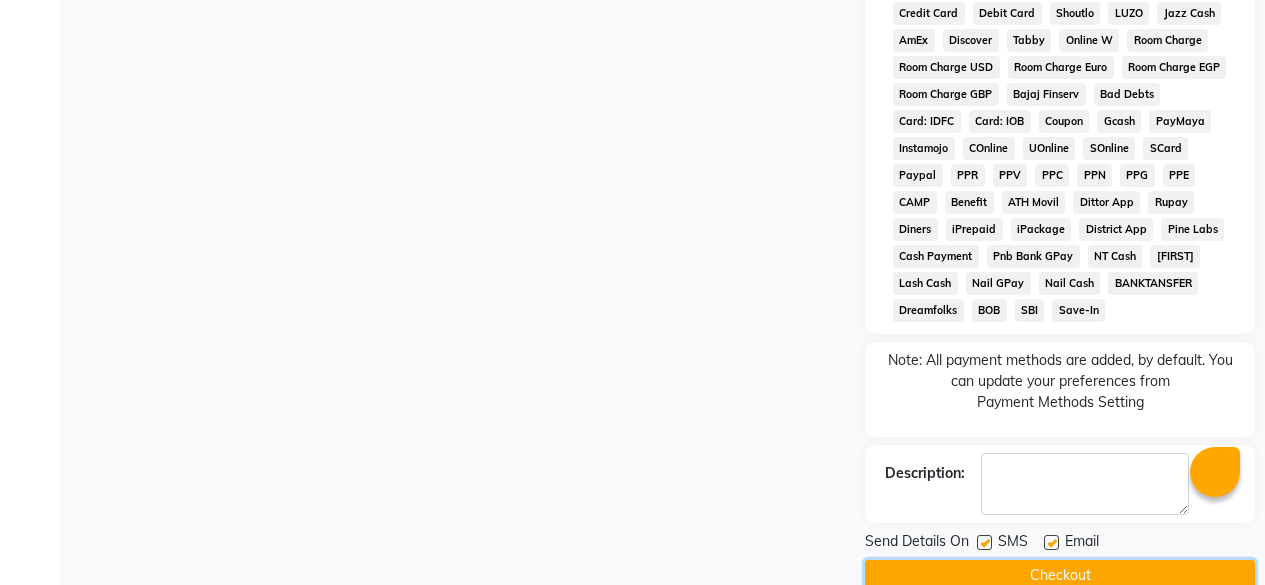 click on "Checkout" at bounding box center [1060, 575] 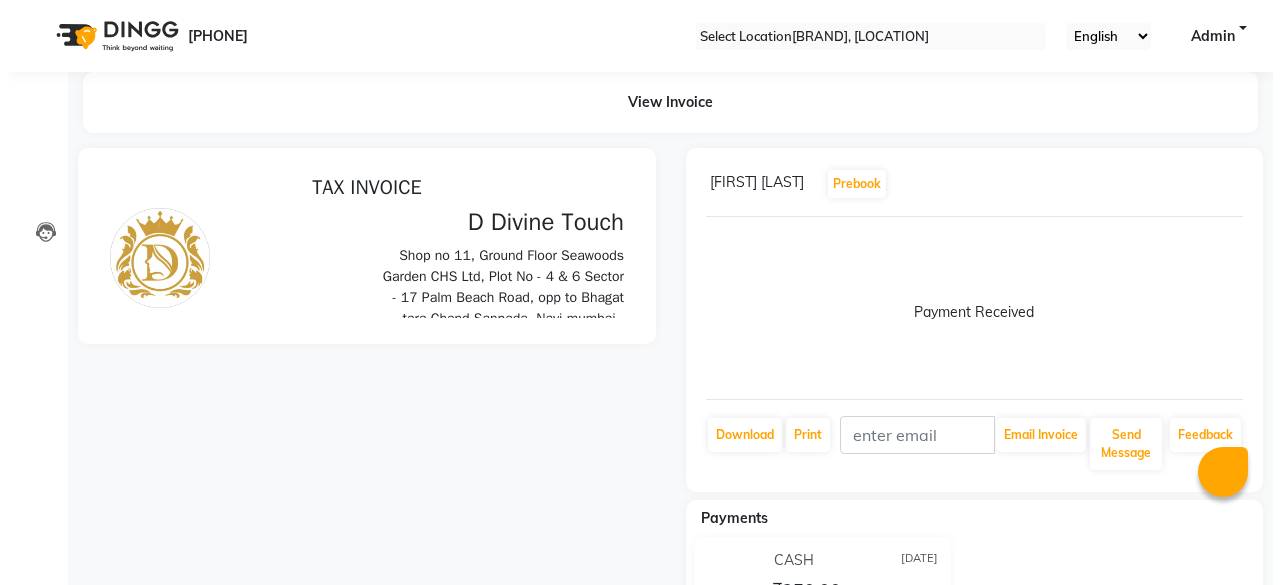 scroll, scrollTop: 0, scrollLeft: 0, axis: both 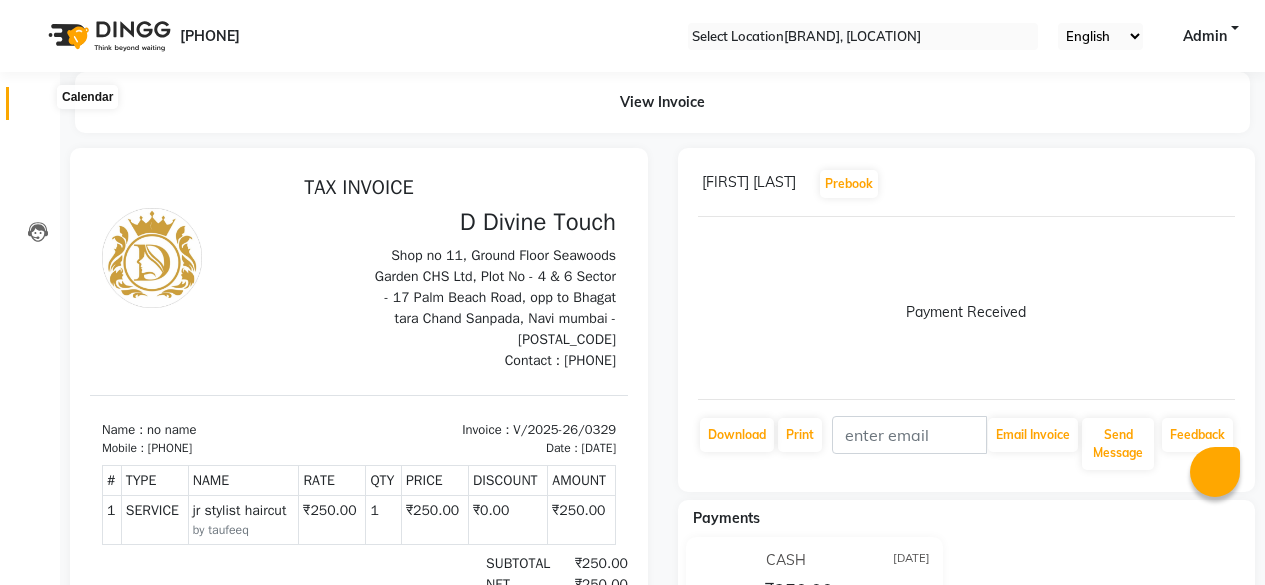click at bounding box center [38, 108] 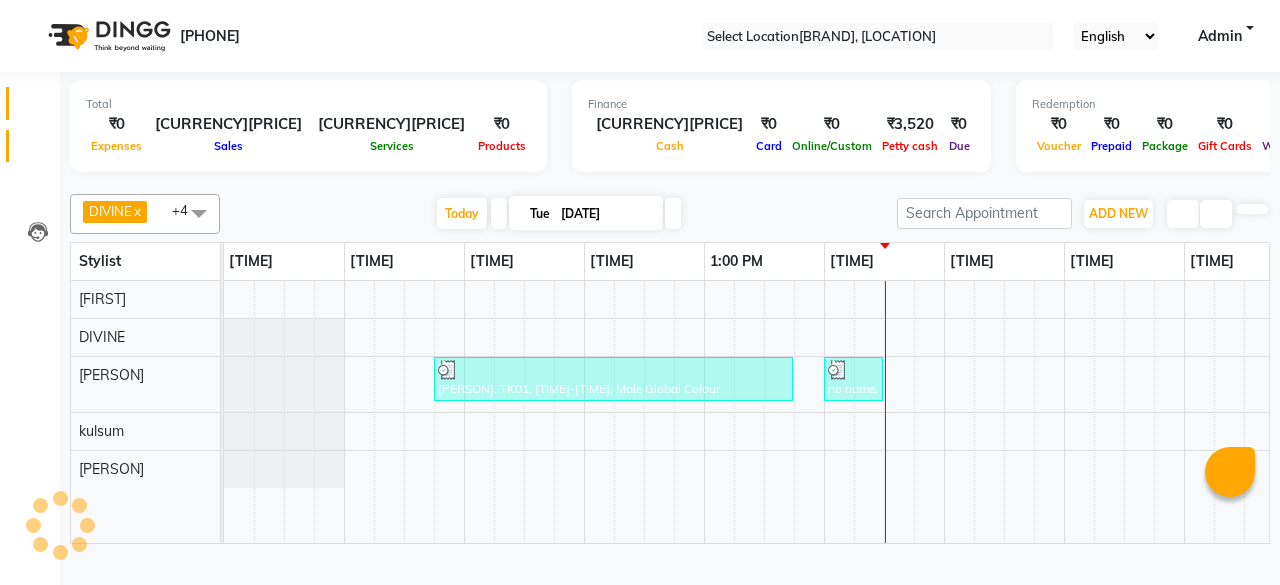 scroll, scrollTop: 0, scrollLeft: 0, axis: both 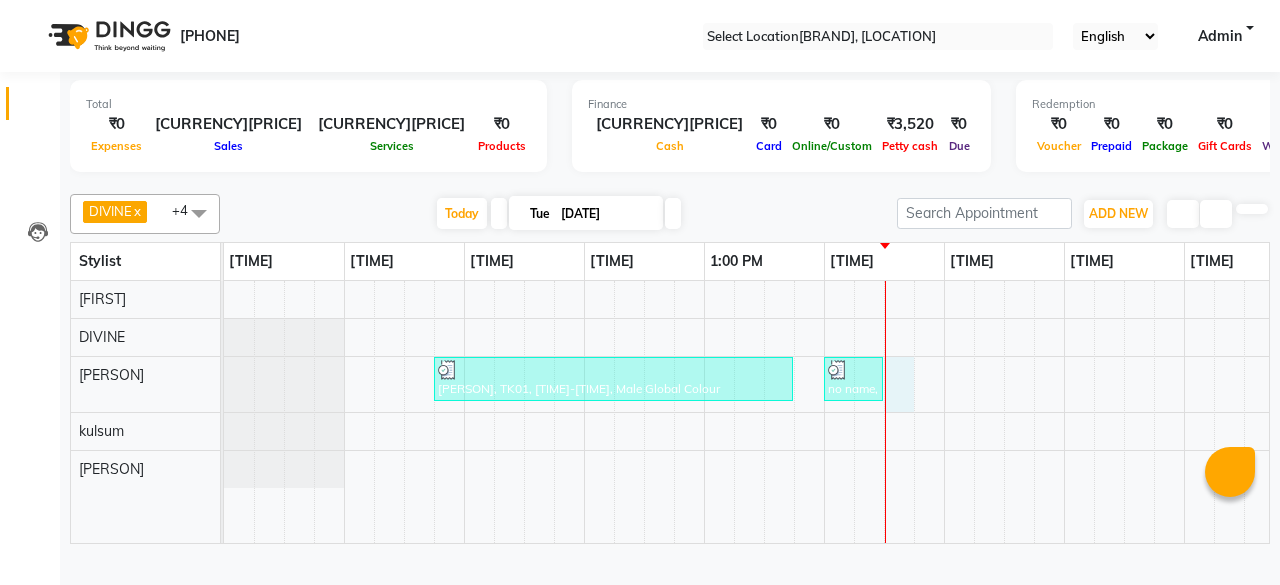 click on "[FIRST] [LAST], [CODE], [TIME]-[TIME], [SERVICE_NAME] [FIRST] [LAST], [CODE], [TIME]-[TIME], [SERVICE_NAME]" at bounding box center [1004, 412] 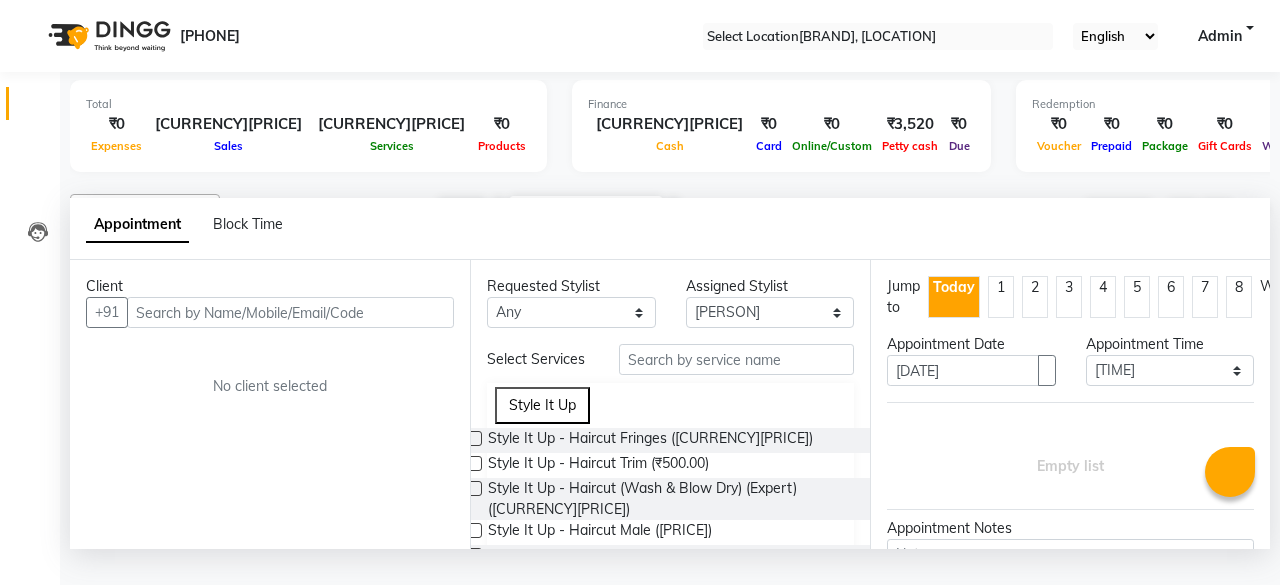 click at bounding box center (290, 312) 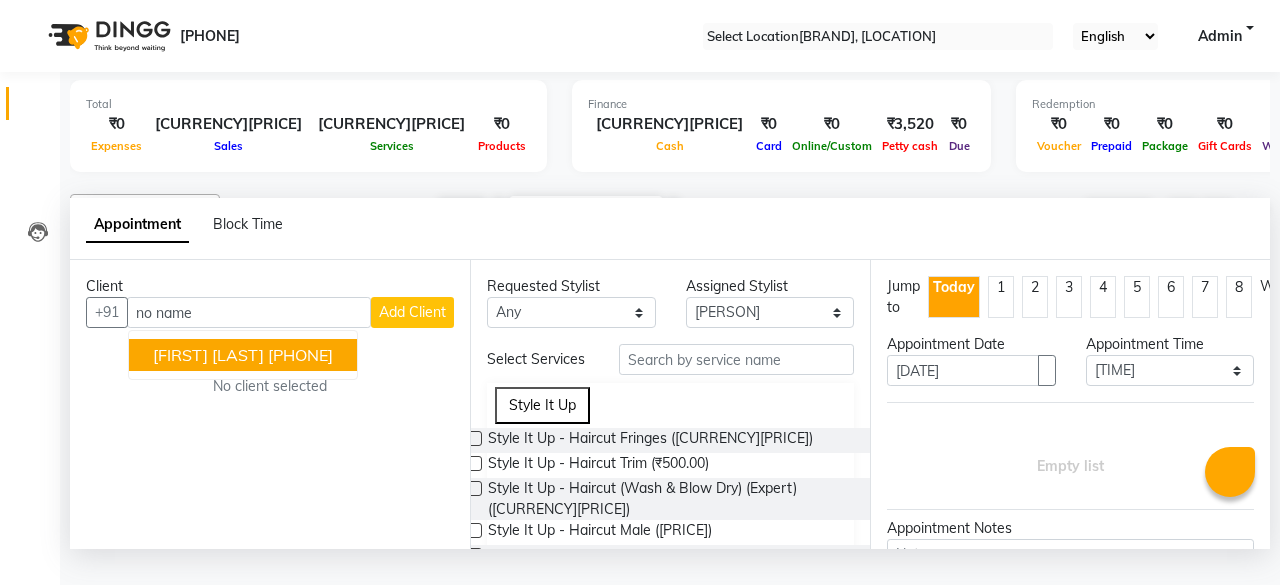 click on "[FIRST] [LAST]" at bounding box center [208, 355] 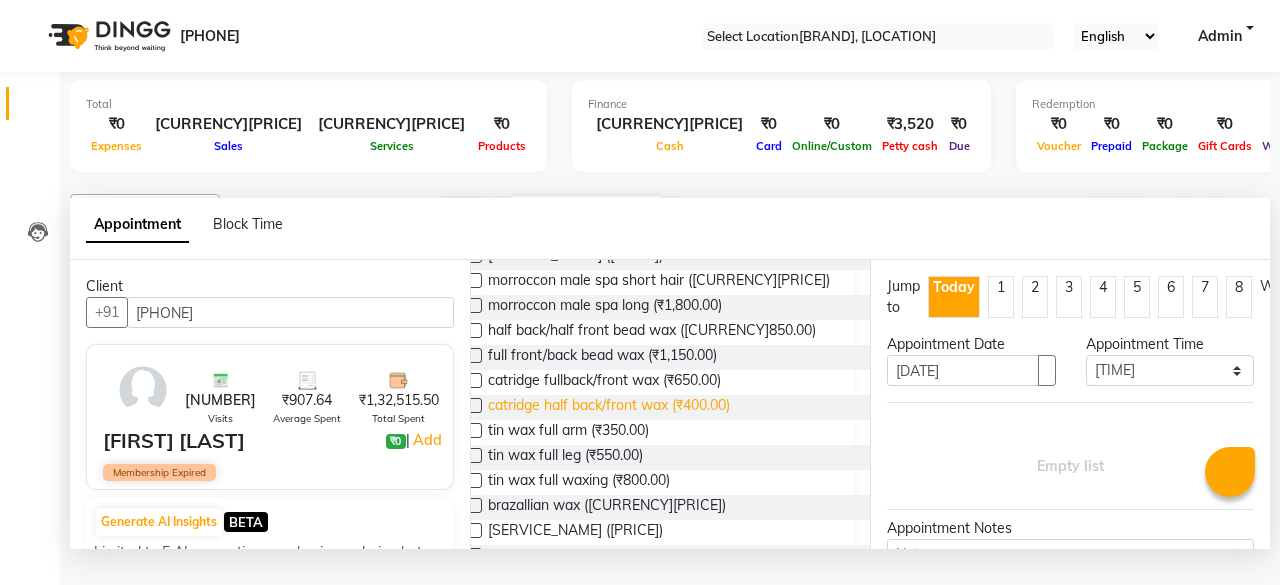 scroll, scrollTop: 300, scrollLeft: 0, axis: vertical 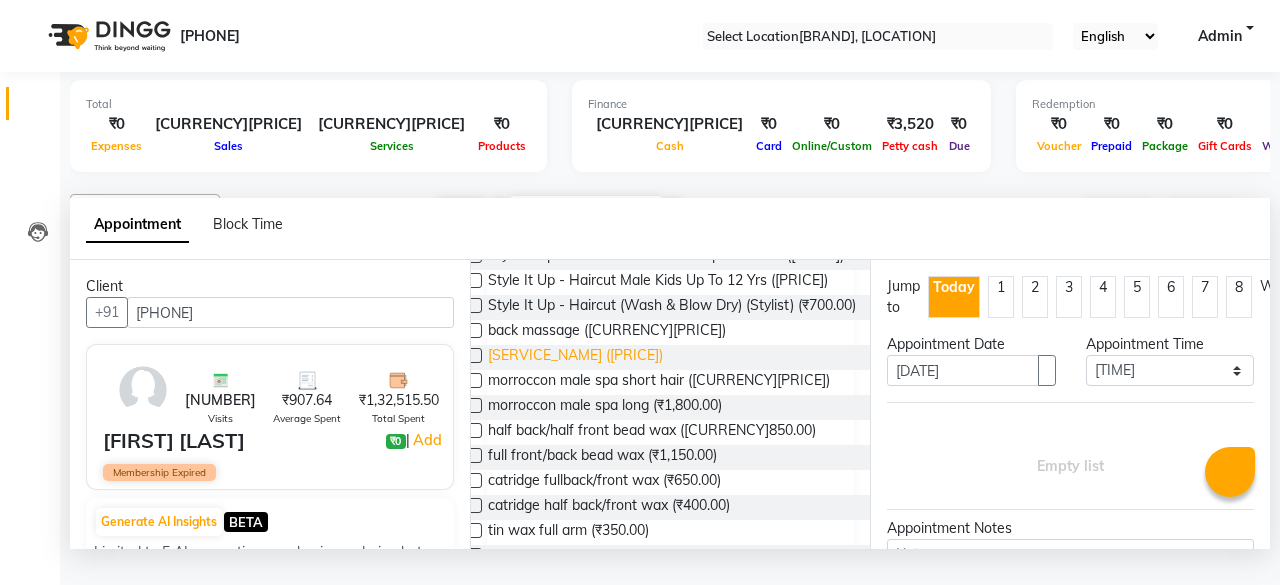 type on "[PHONE]" 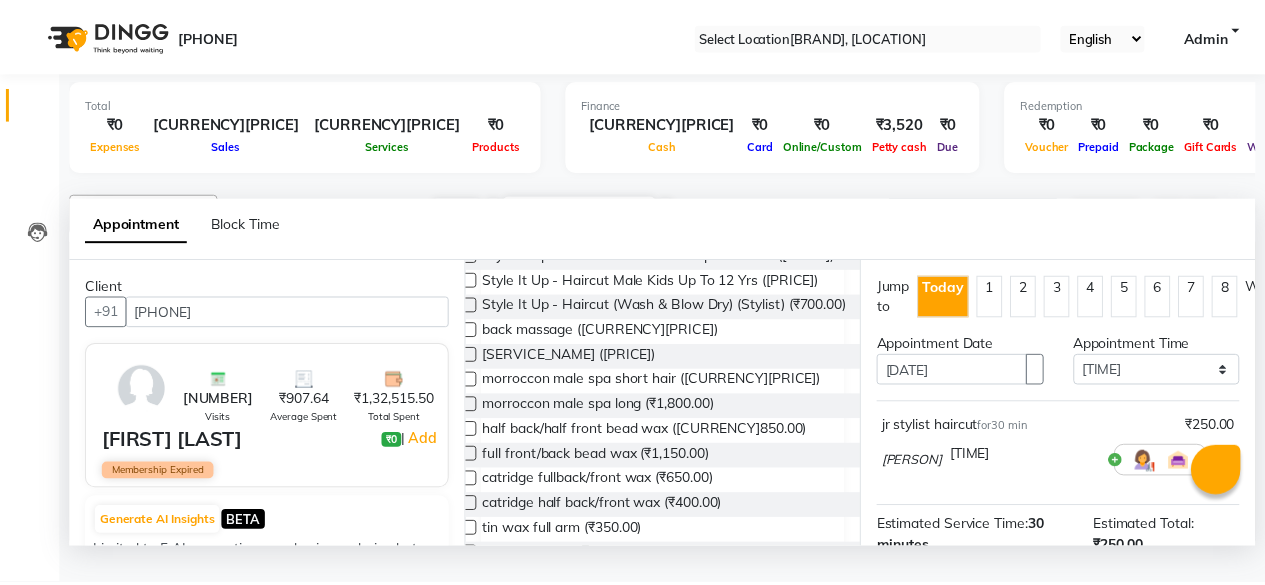 scroll, scrollTop: 273, scrollLeft: 0, axis: vertical 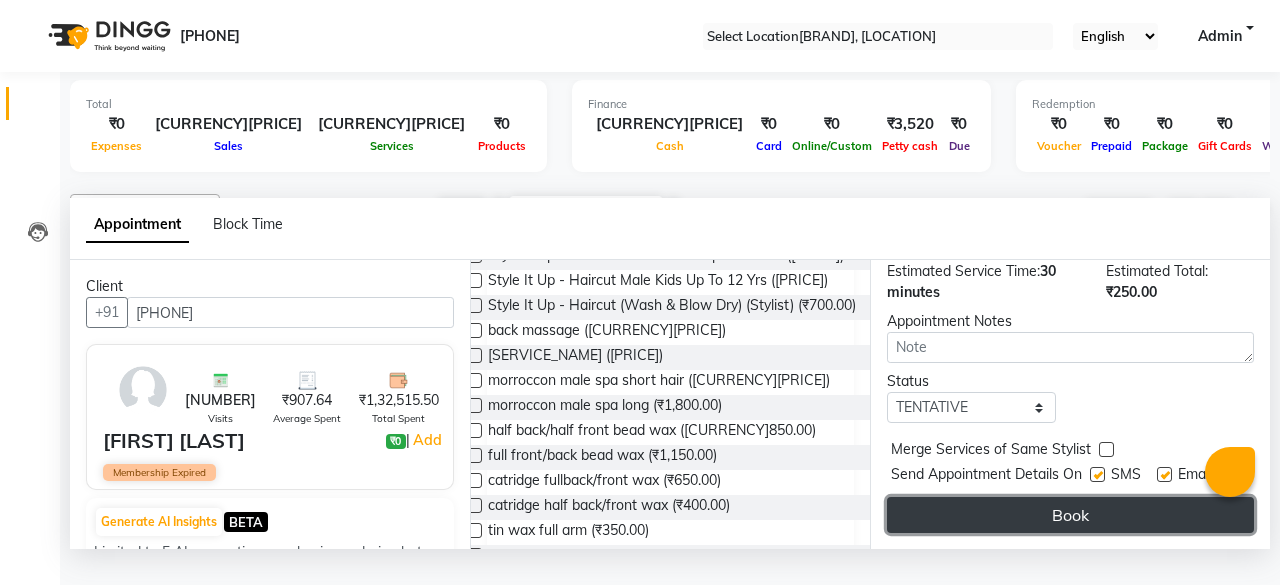 click on "Book" at bounding box center [1070, 515] 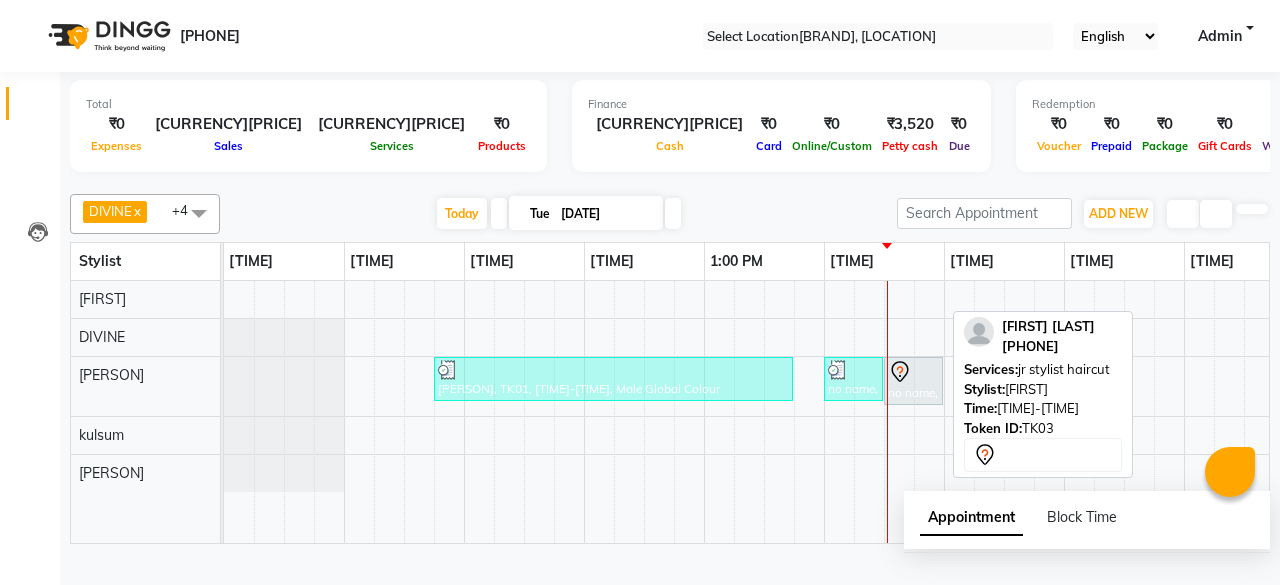 click on "no name, TK03, [TIME]-[TIME], jr stylist haircut" at bounding box center [913, 381] 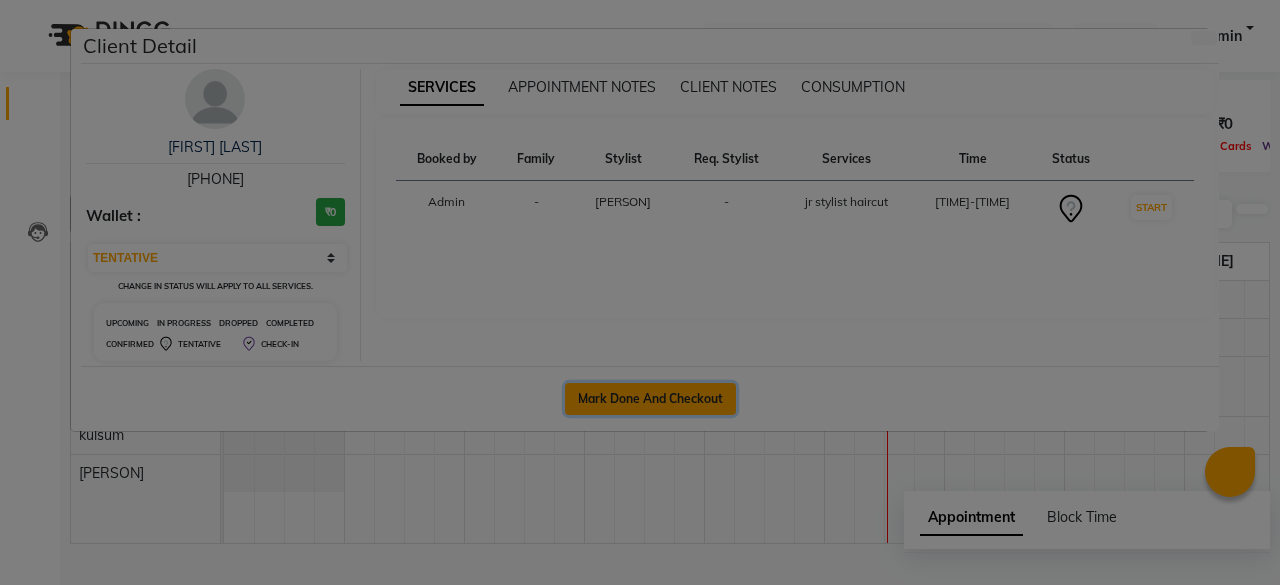 click on "Mark Done And Checkout" at bounding box center (650, 399) 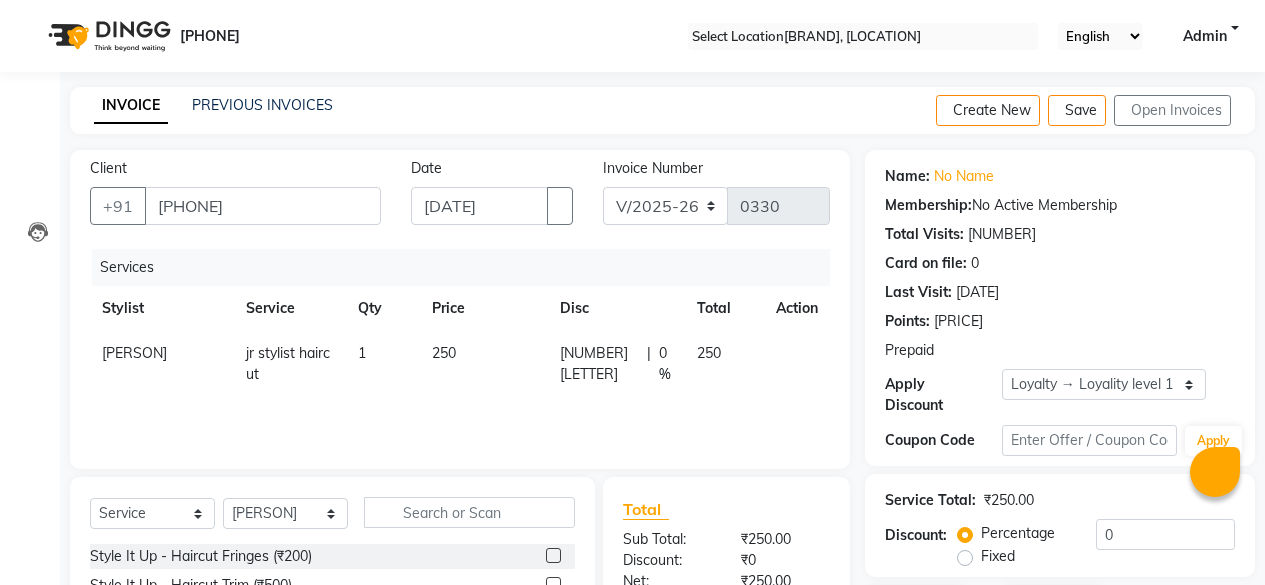 scroll, scrollTop: 216, scrollLeft: 0, axis: vertical 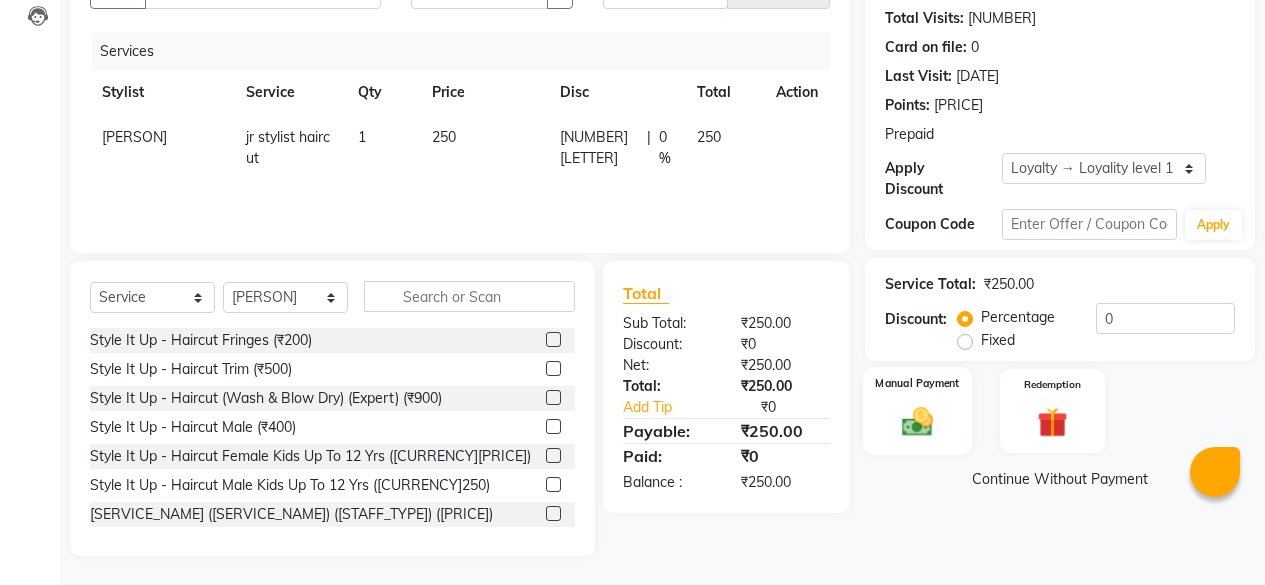 click at bounding box center (917, 421) 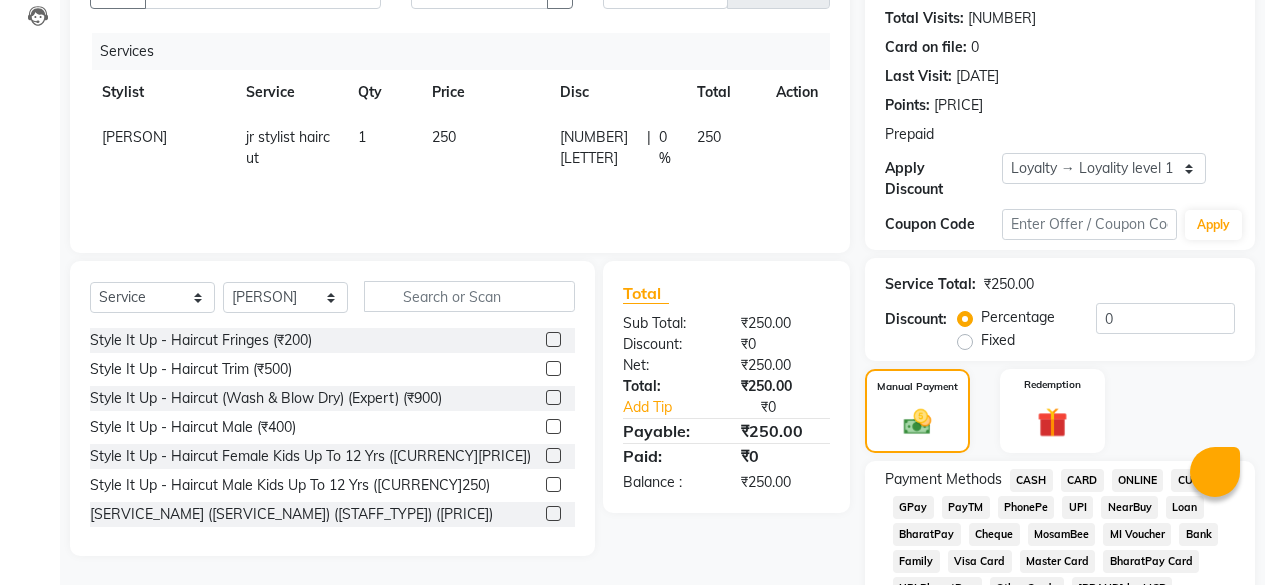 scroll, scrollTop: 416, scrollLeft: 0, axis: vertical 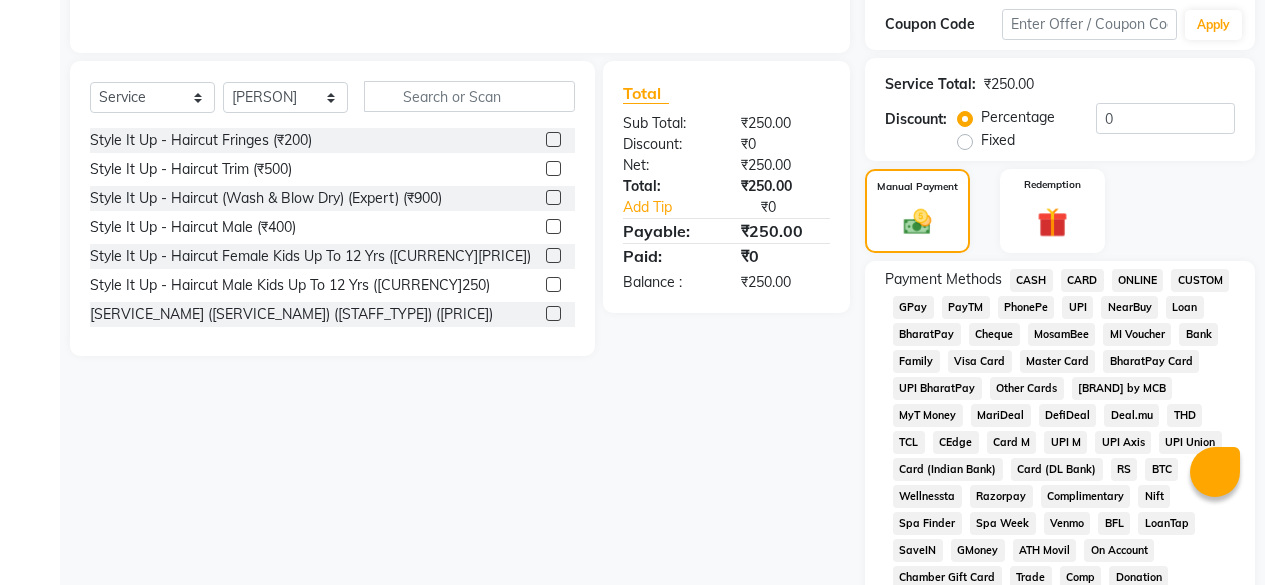 click on "GPay" at bounding box center (1031, 280) 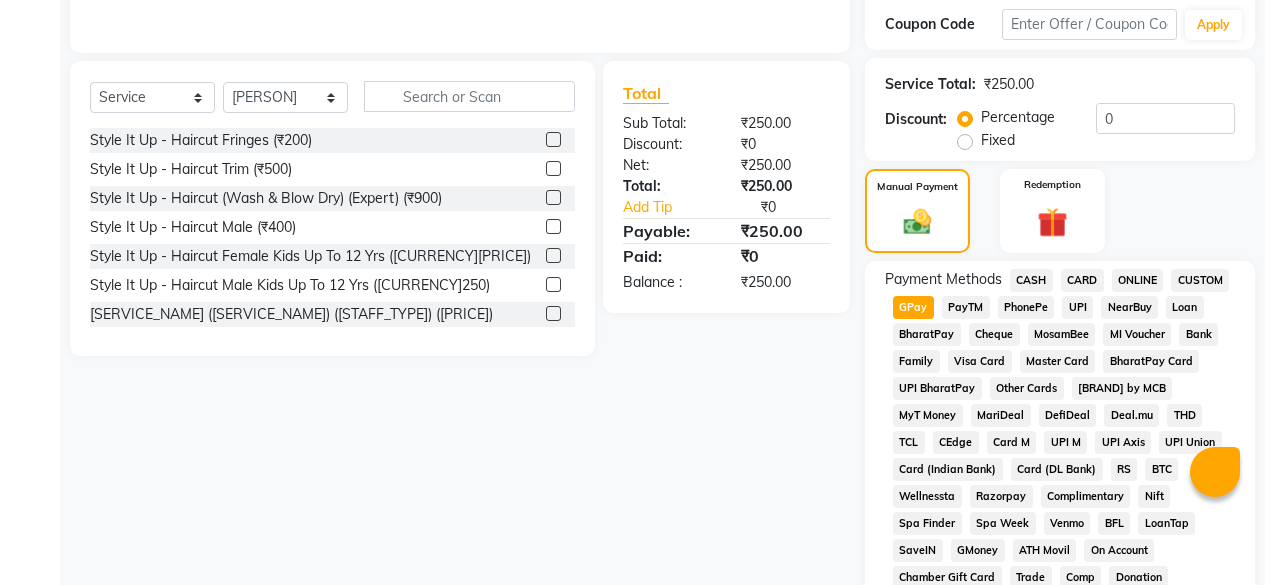scroll, scrollTop: 916, scrollLeft: 0, axis: vertical 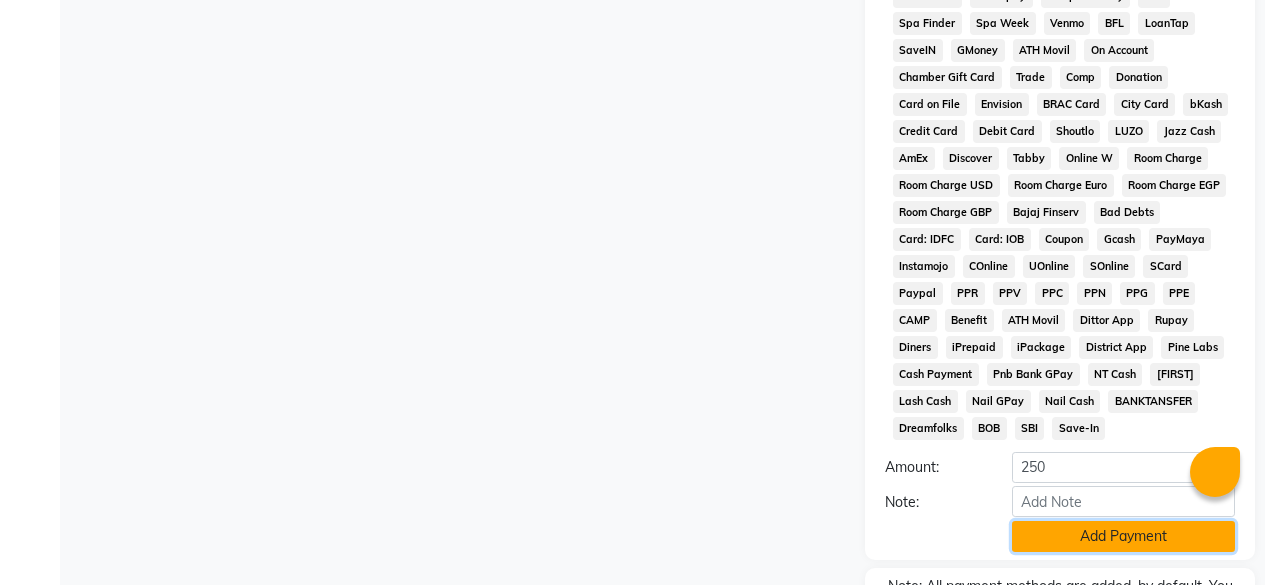 click on "Add Payment" at bounding box center (1123, 536) 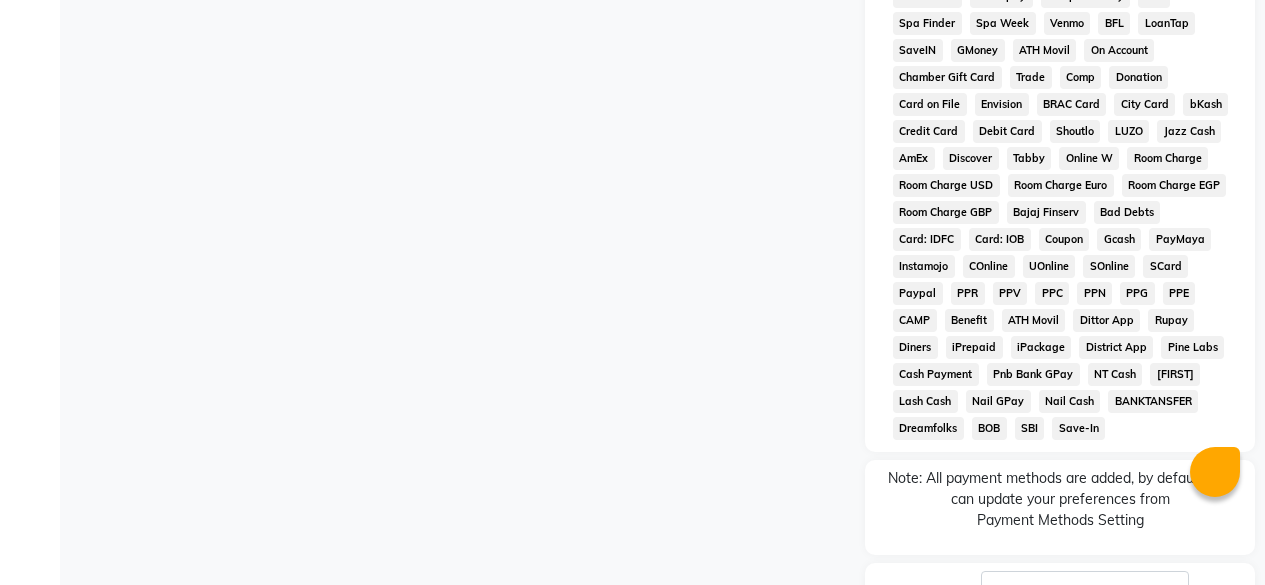 scroll, scrollTop: 1016, scrollLeft: 0, axis: vertical 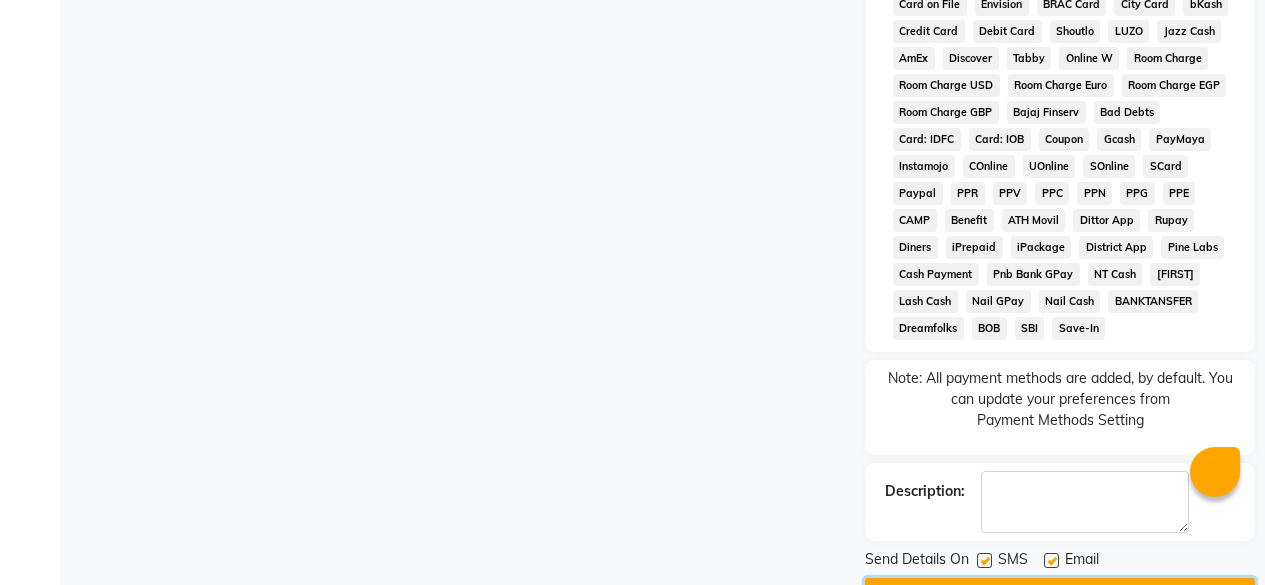 click on "Checkout" at bounding box center [1060, 593] 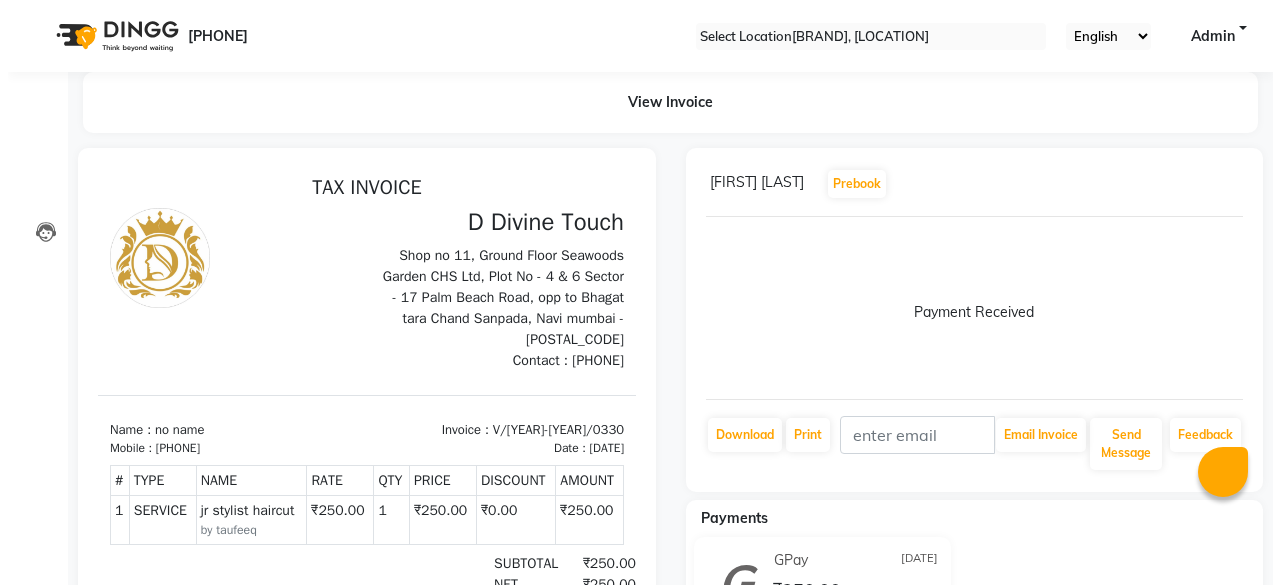 scroll, scrollTop: 0, scrollLeft: 0, axis: both 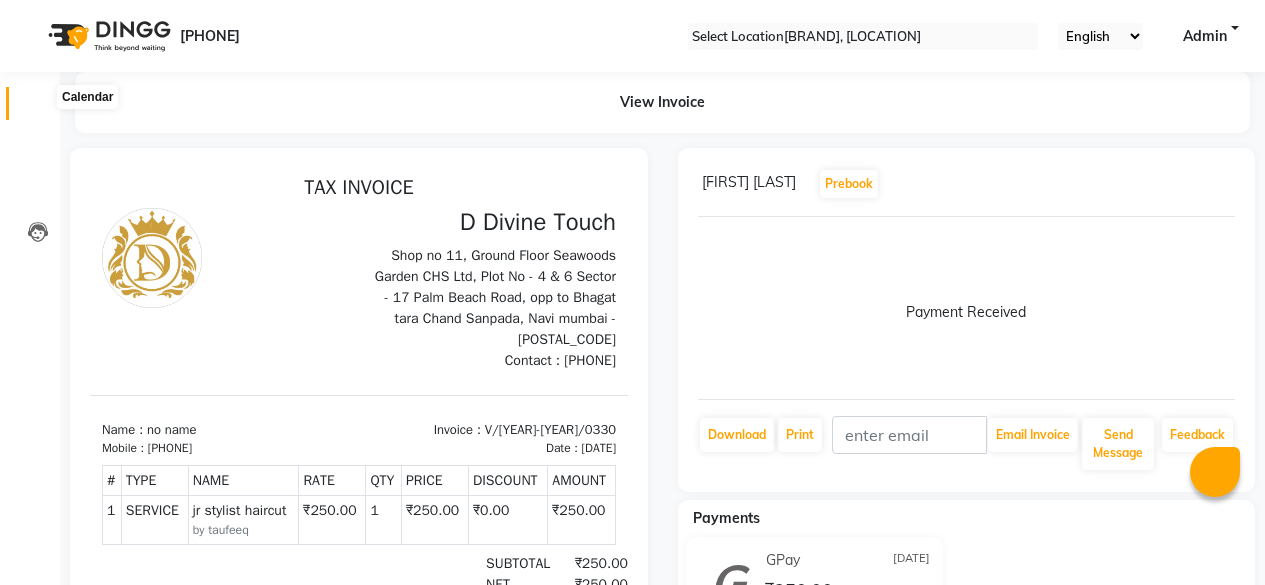 click at bounding box center [37, 108] 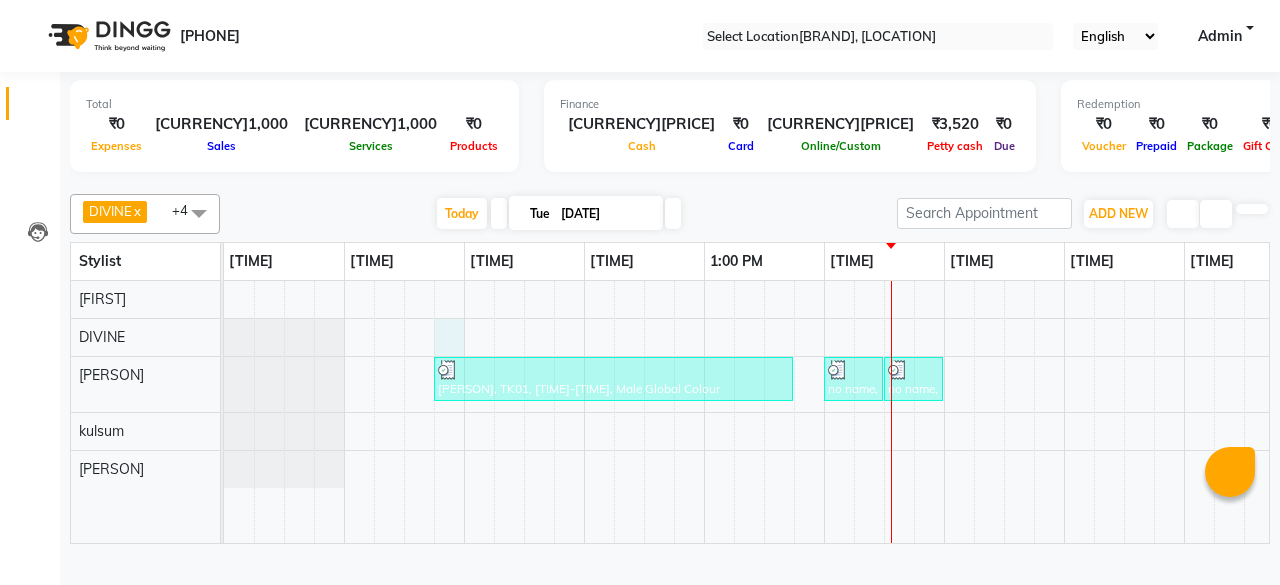 click on "[PERSON], TK01, [TIME]-[TIME], Male Global Colour no name, TK02, [TIME]-[TIME], jr stylist haircut no name, TK03, [TIME]-[TIME], jr stylist haircut" at bounding box center (1004, 412) 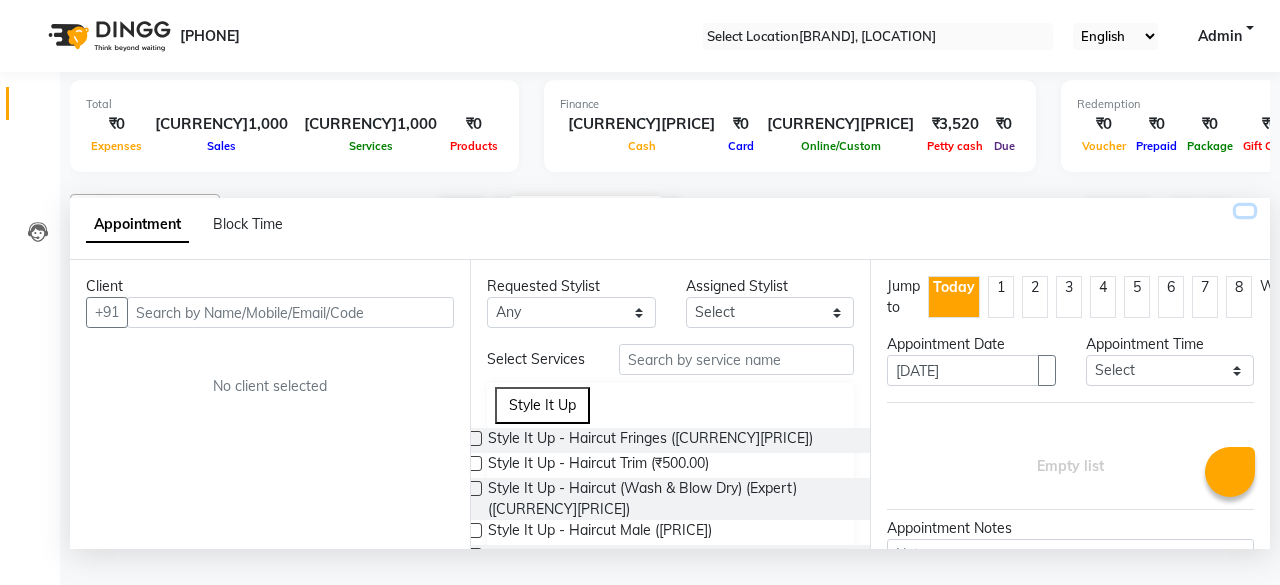 click at bounding box center [1245, 211] 